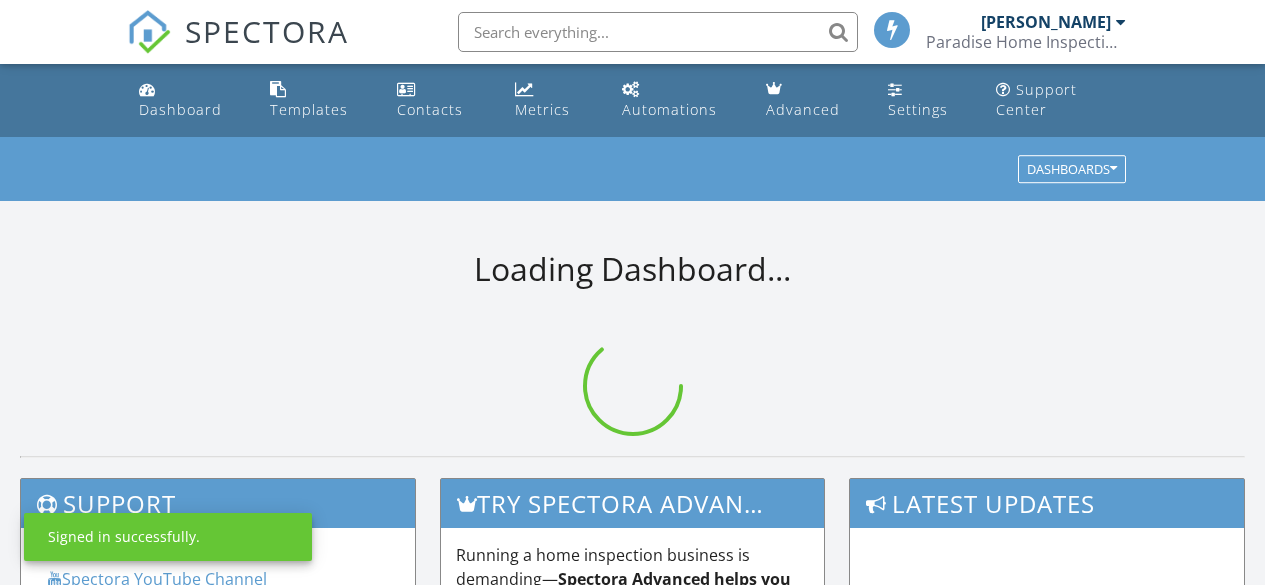 scroll, scrollTop: 0, scrollLeft: 0, axis: both 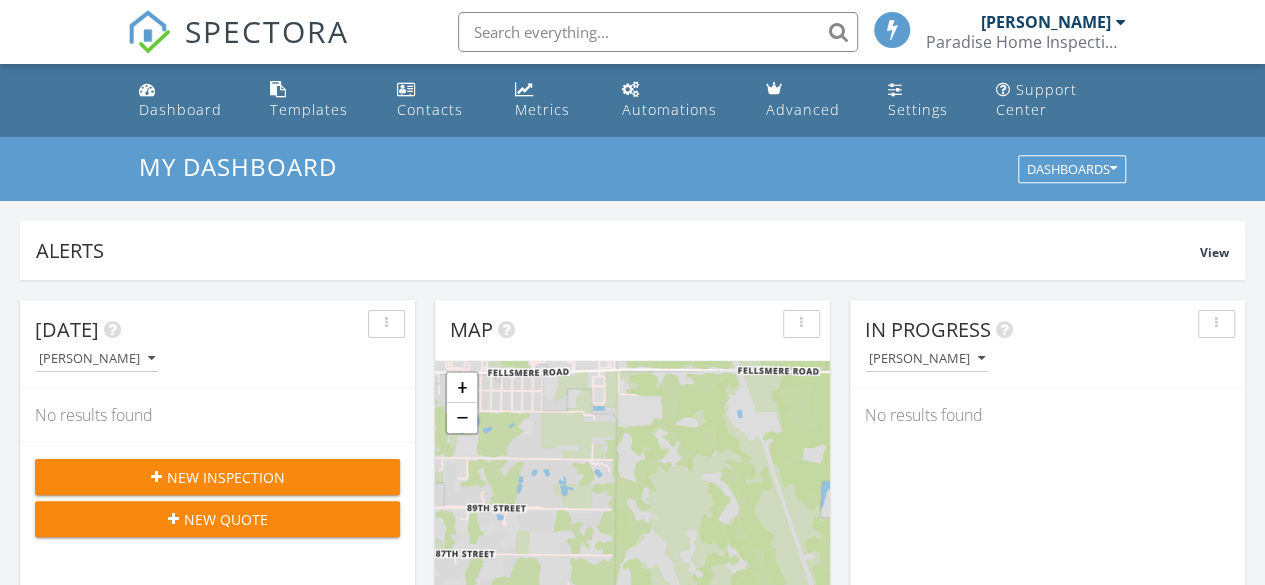 click on "New Inspection" at bounding box center [226, 477] 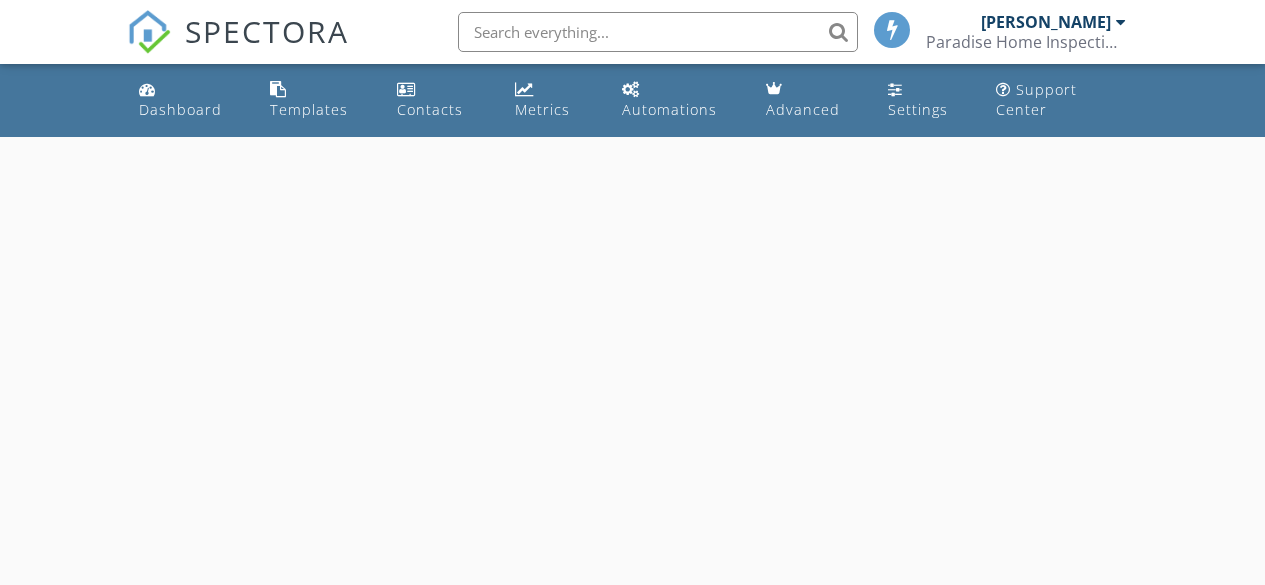 scroll, scrollTop: 0, scrollLeft: 0, axis: both 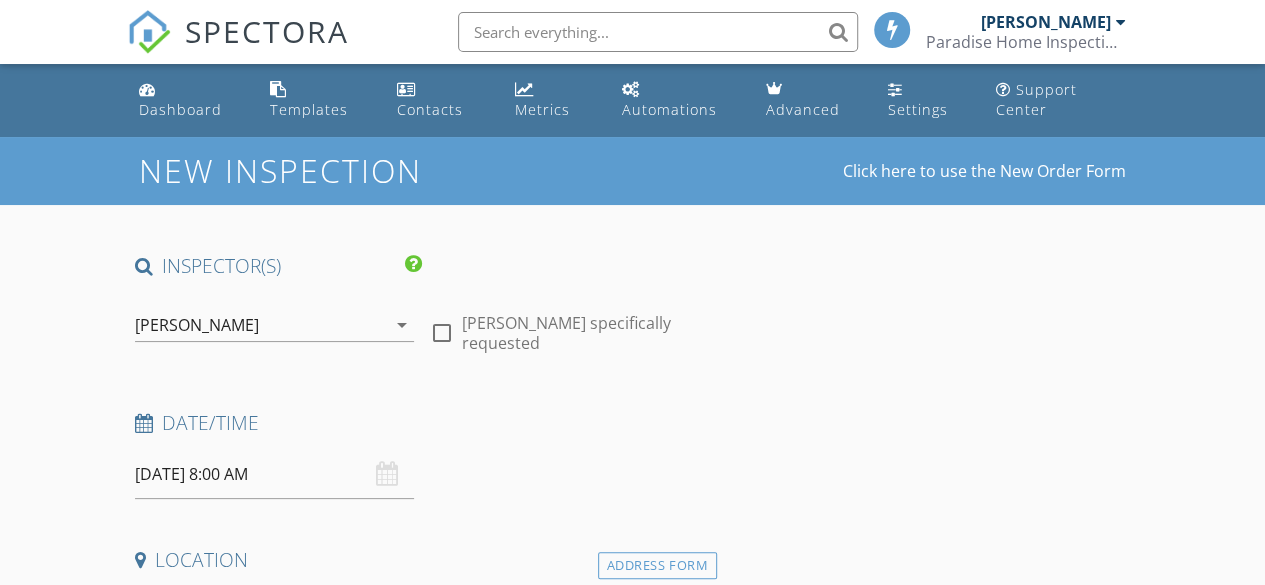 click on "[DATE] 8:00 AM" at bounding box center [274, 474] 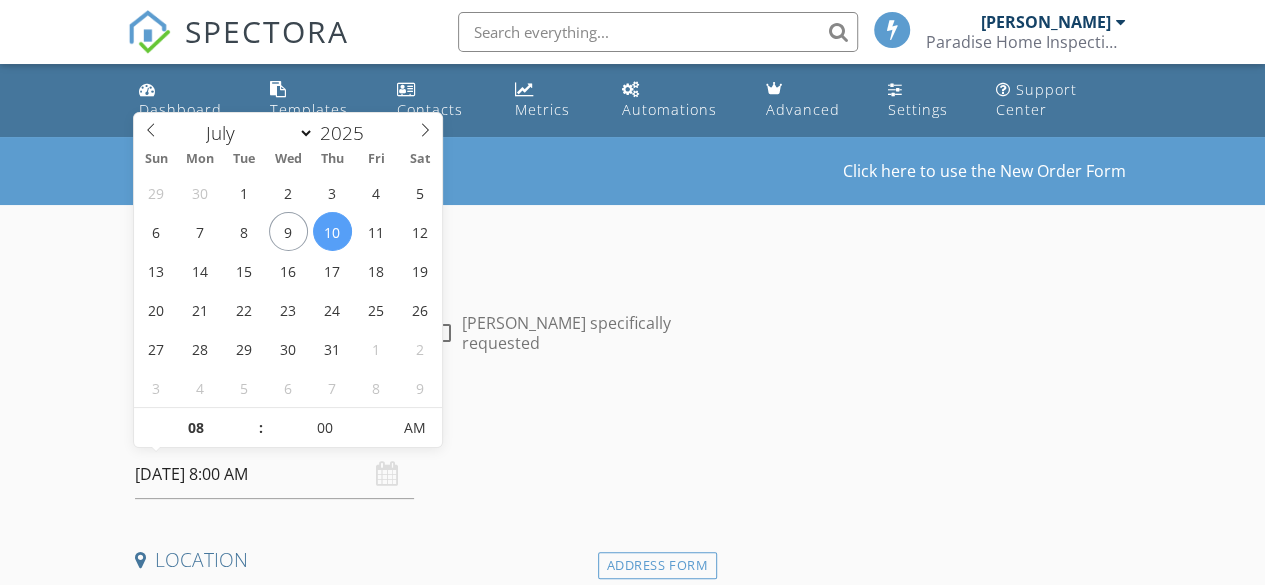 click on "07/10/2025 8:00 AM" at bounding box center [274, 474] 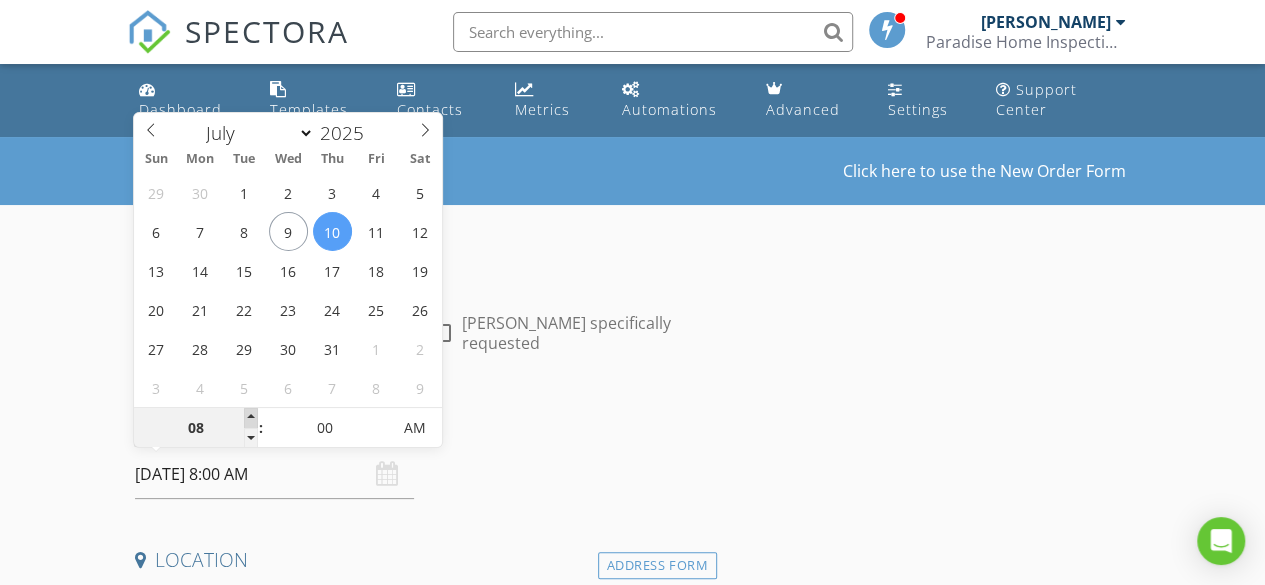type on "09" 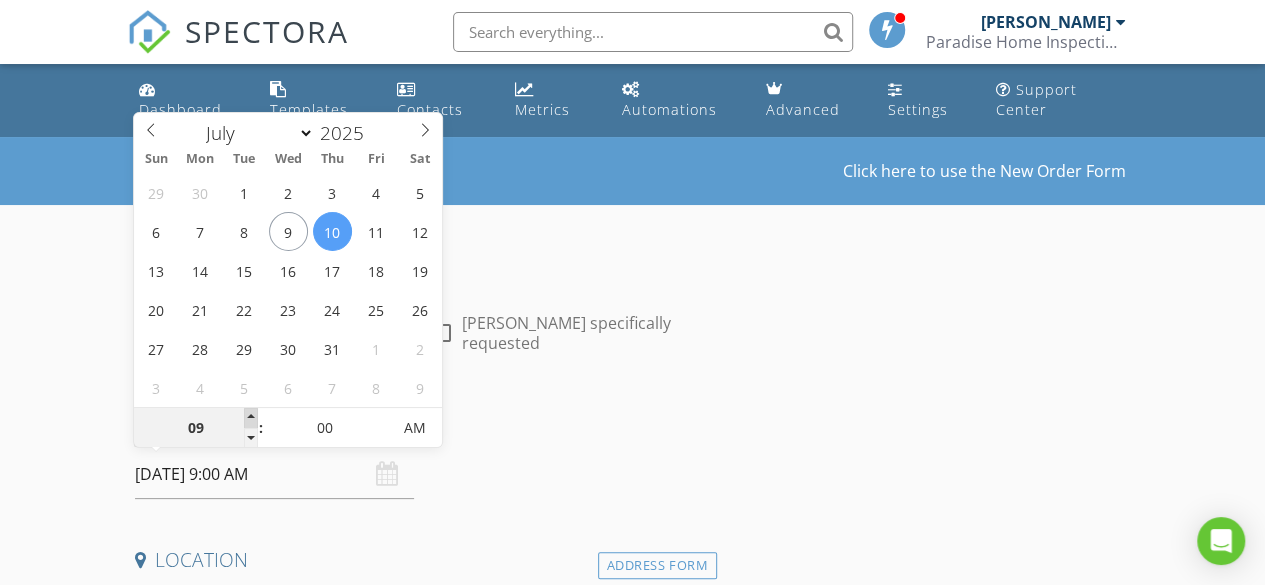 click at bounding box center [251, 418] 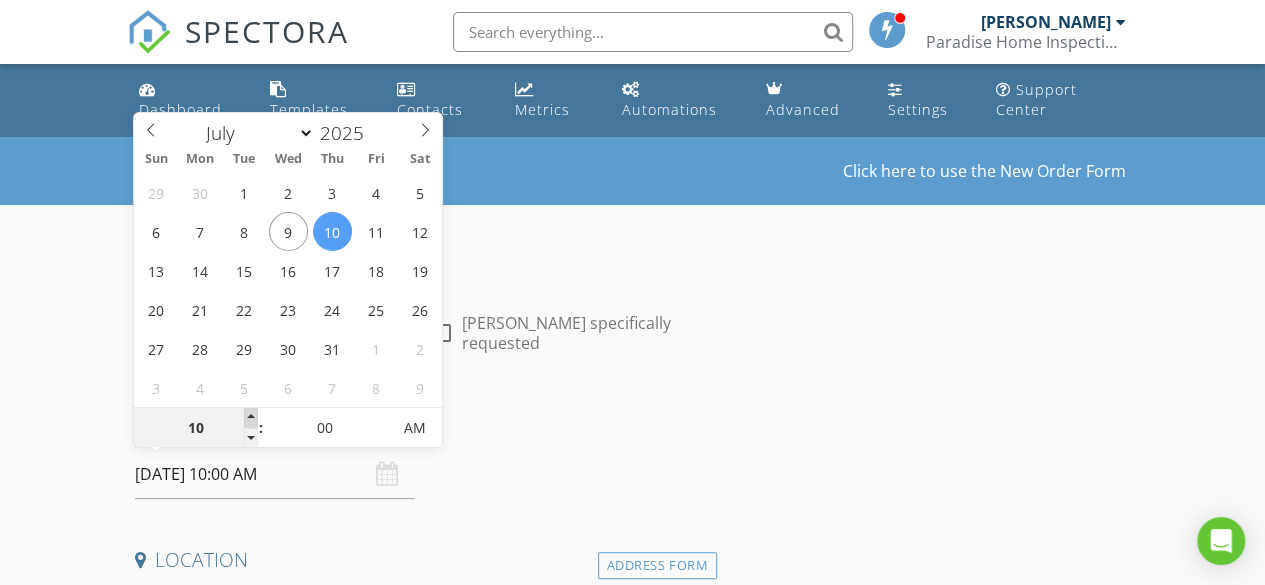 click at bounding box center [251, 418] 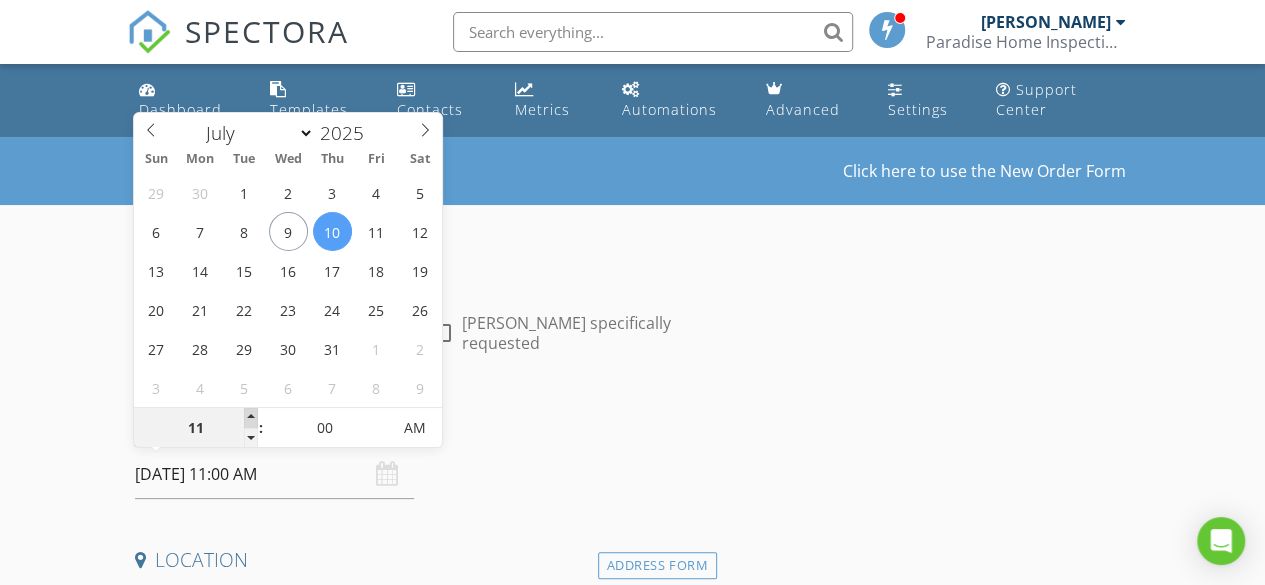 click at bounding box center [251, 418] 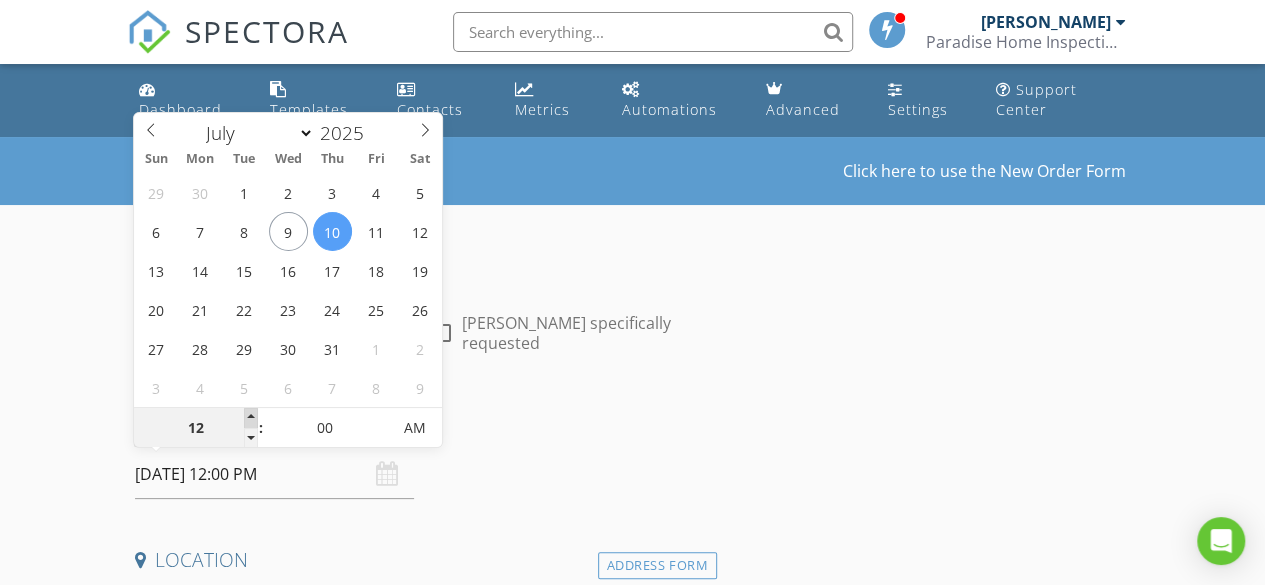 click at bounding box center [251, 418] 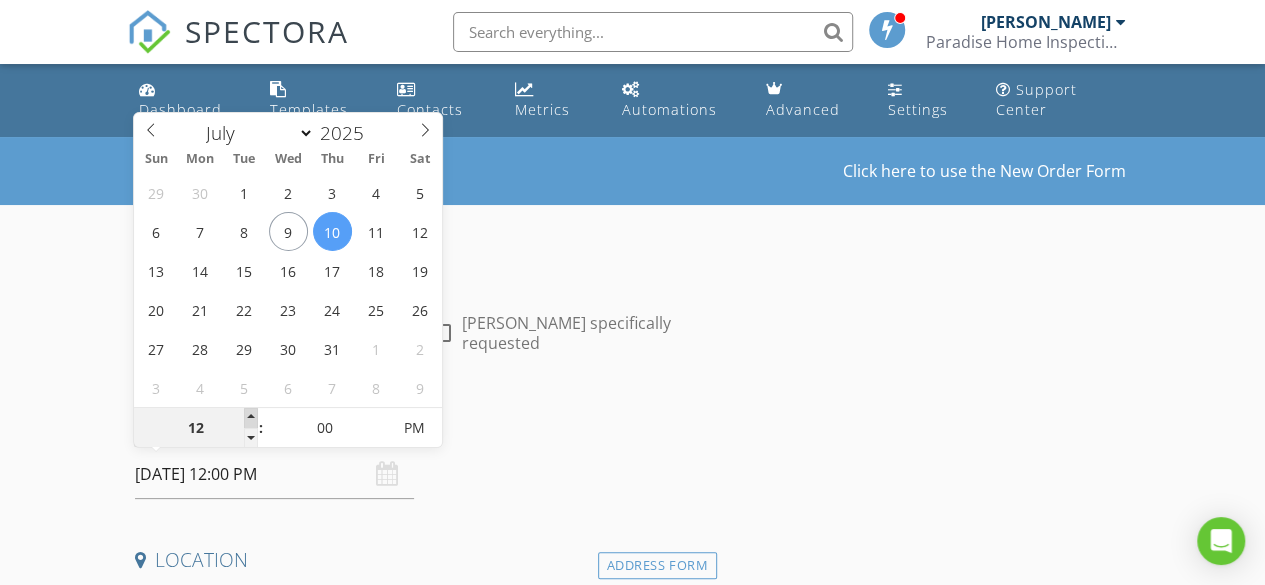 type on "01" 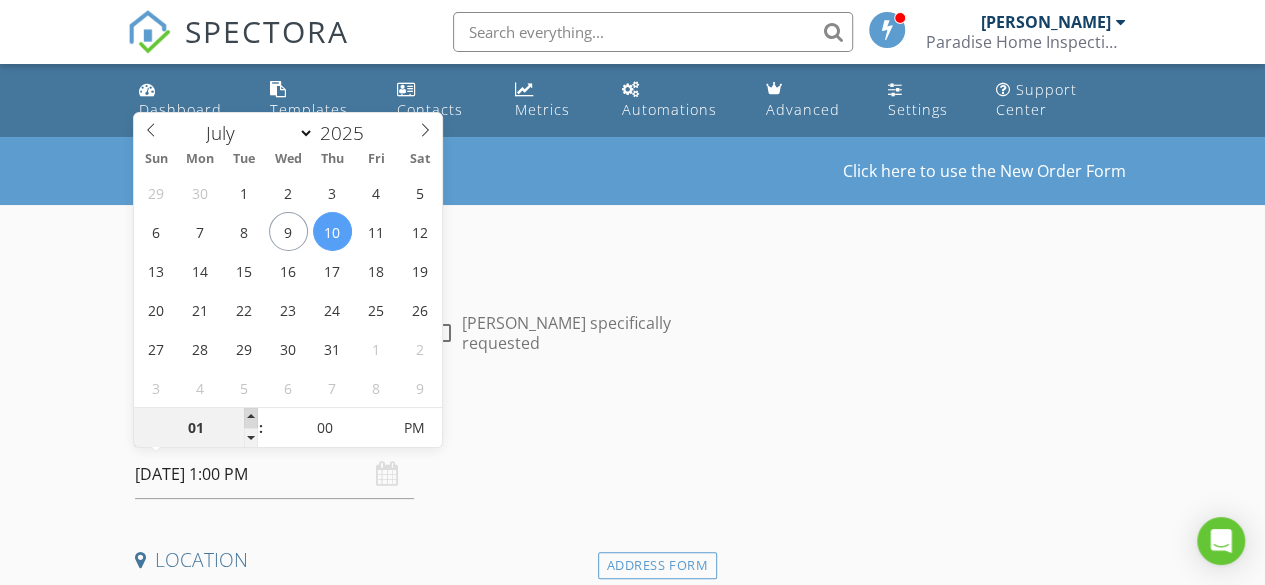 click at bounding box center [251, 418] 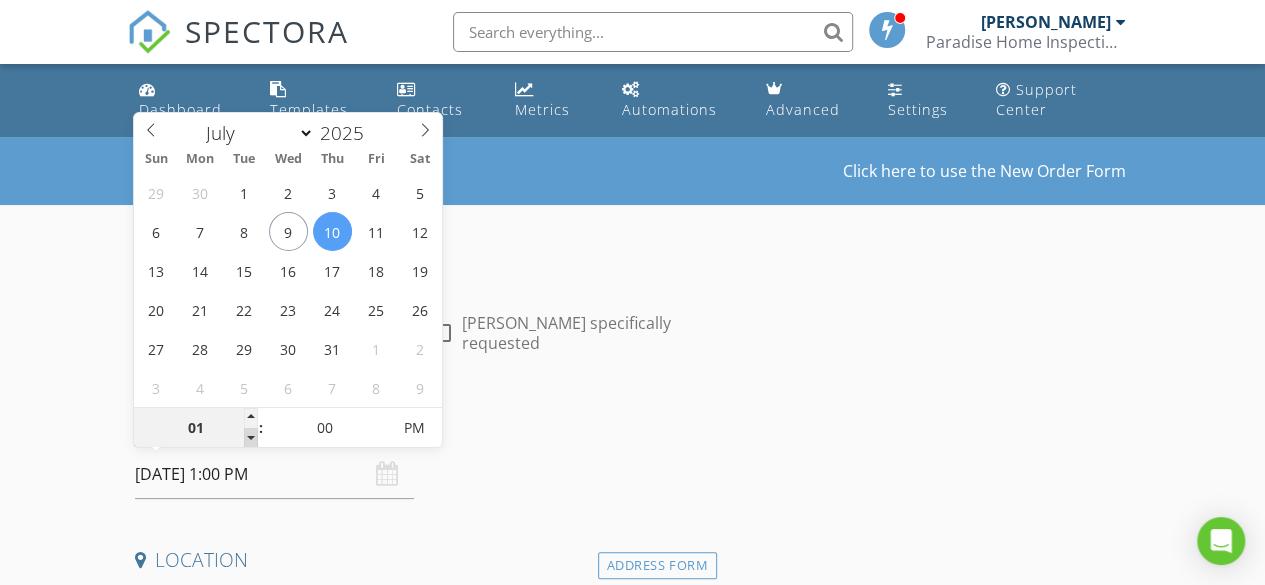 type on "12" 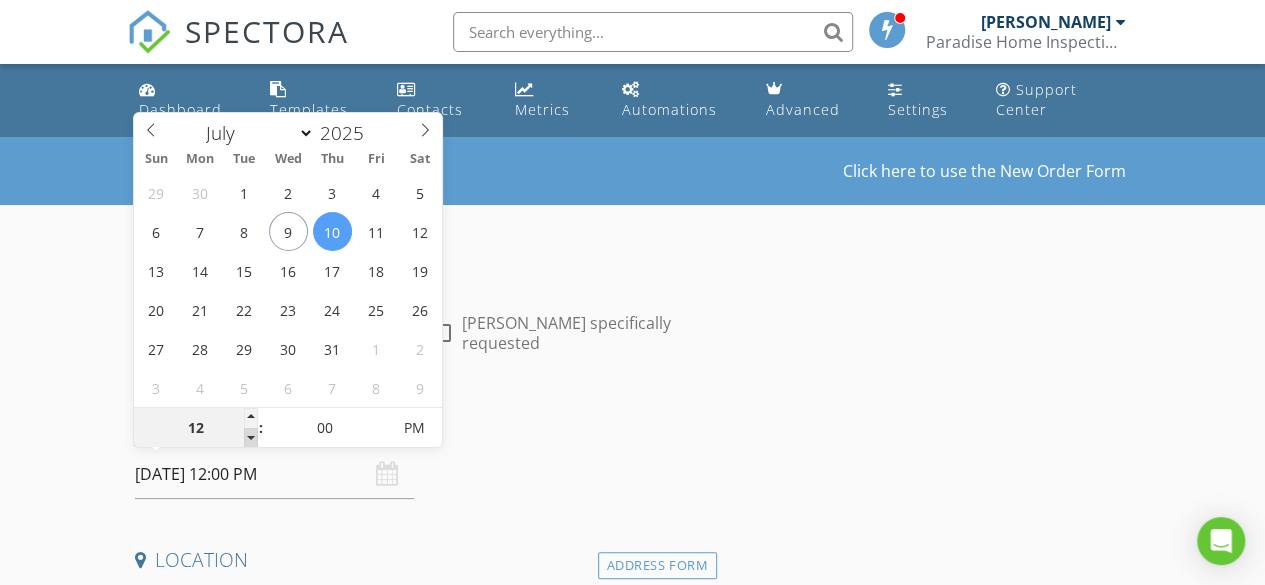 click at bounding box center [251, 438] 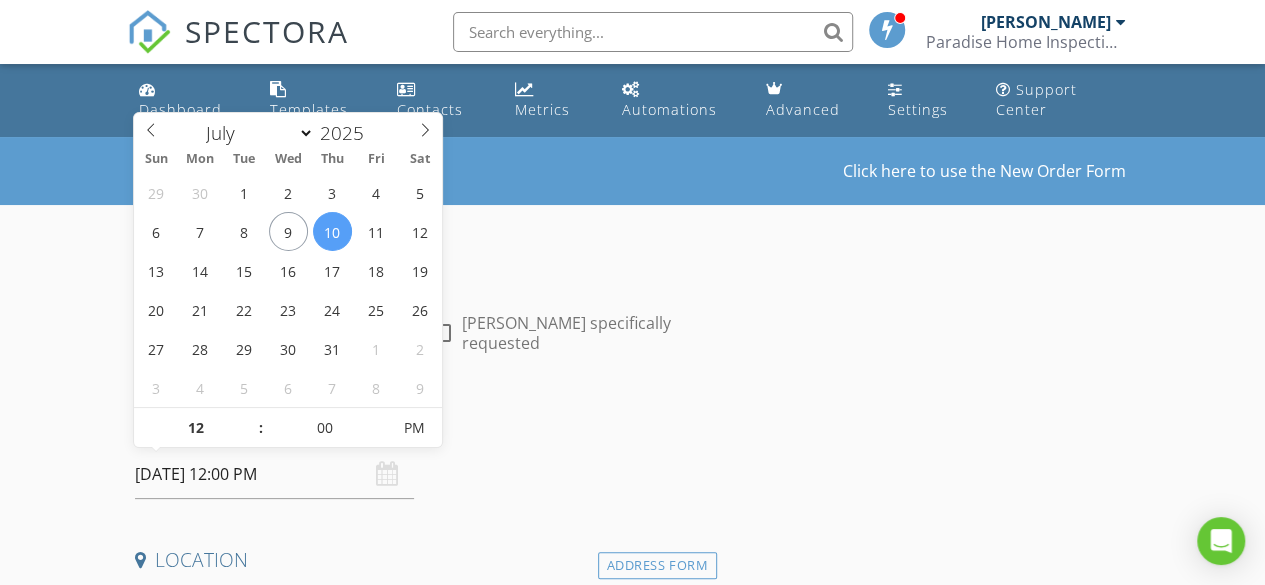 click on "Date/Time" at bounding box center (422, 423) 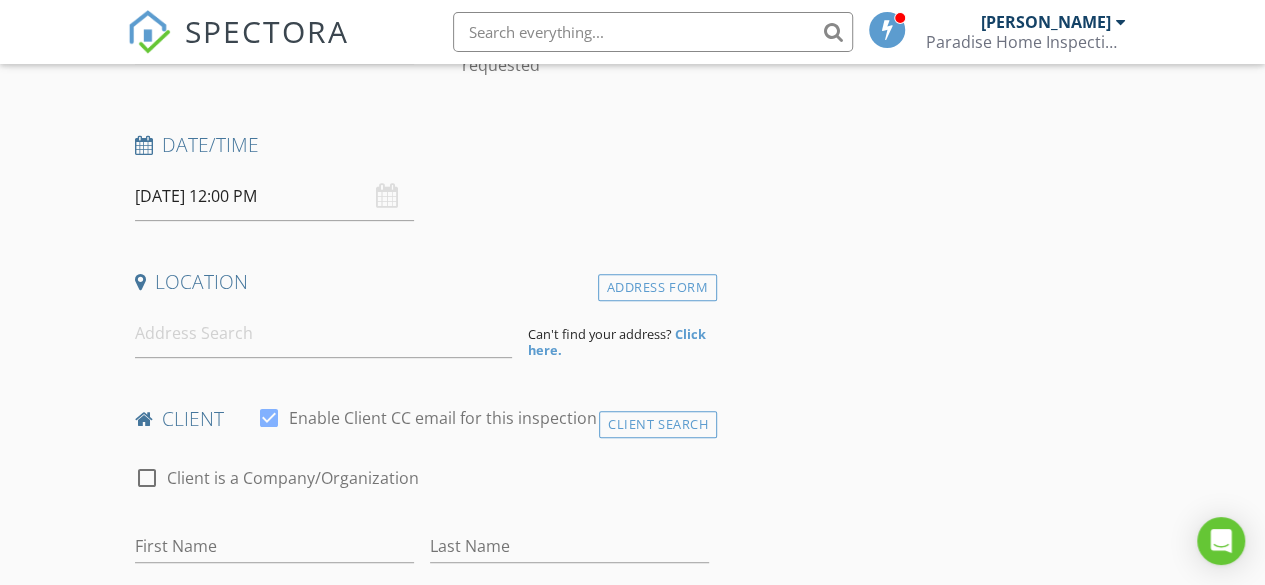 scroll, scrollTop: 293, scrollLeft: 0, axis: vertical 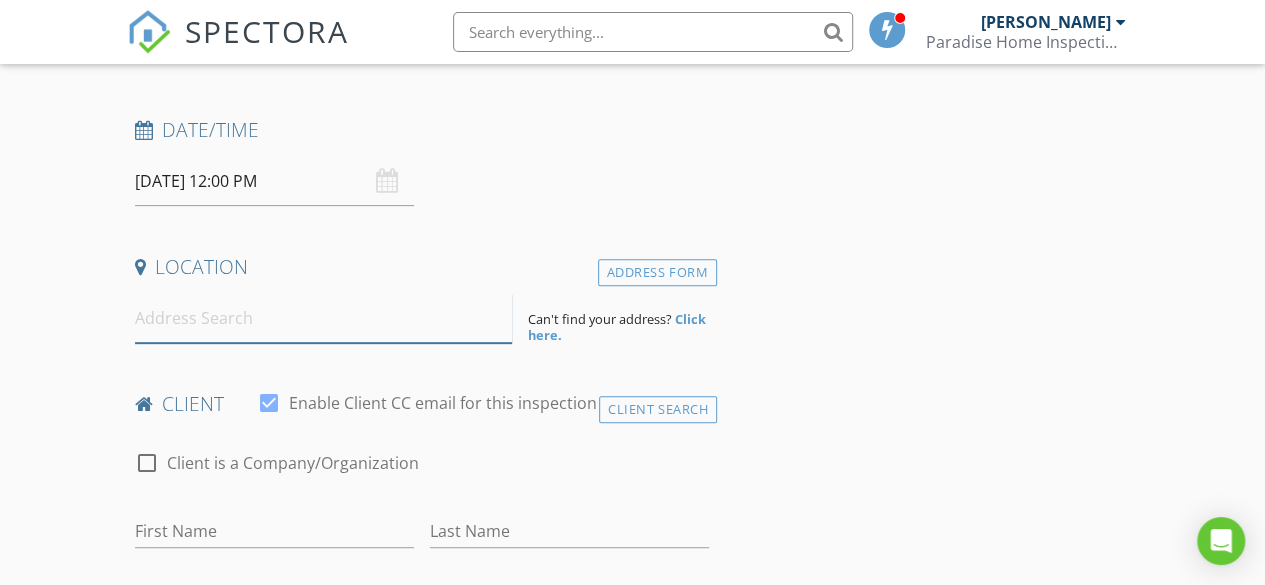 click at bounding box center (324, 318) 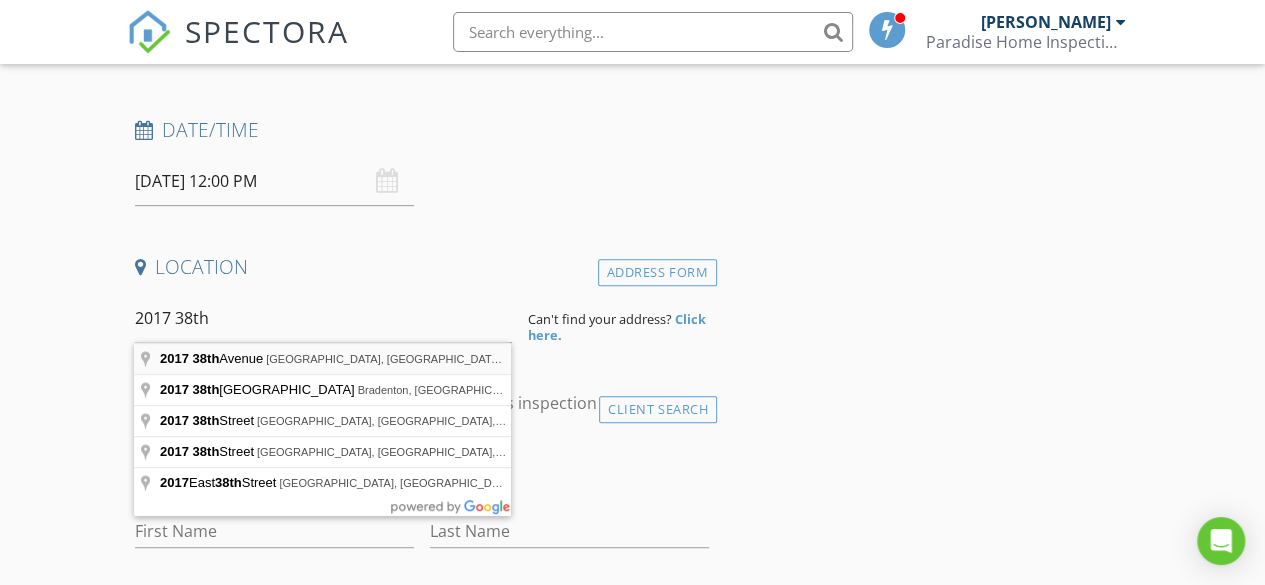 type on "2017 38th Avenue, Vero Beach, FL, USA" 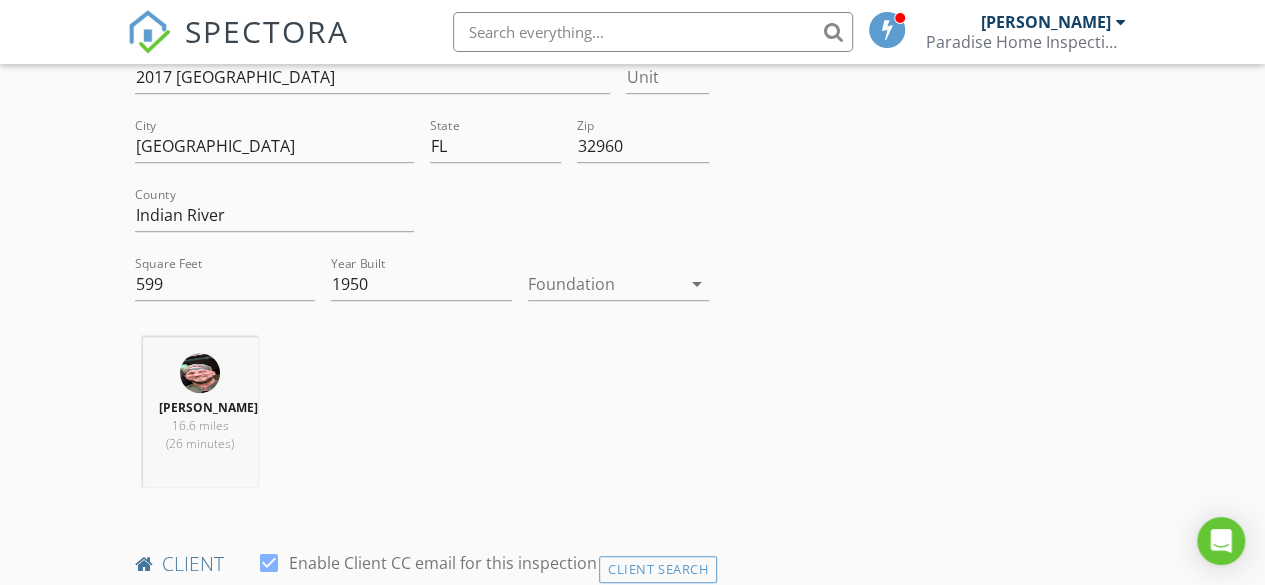 scroll, scrollTop: 547, scrollLeft: 0, axis: vertical 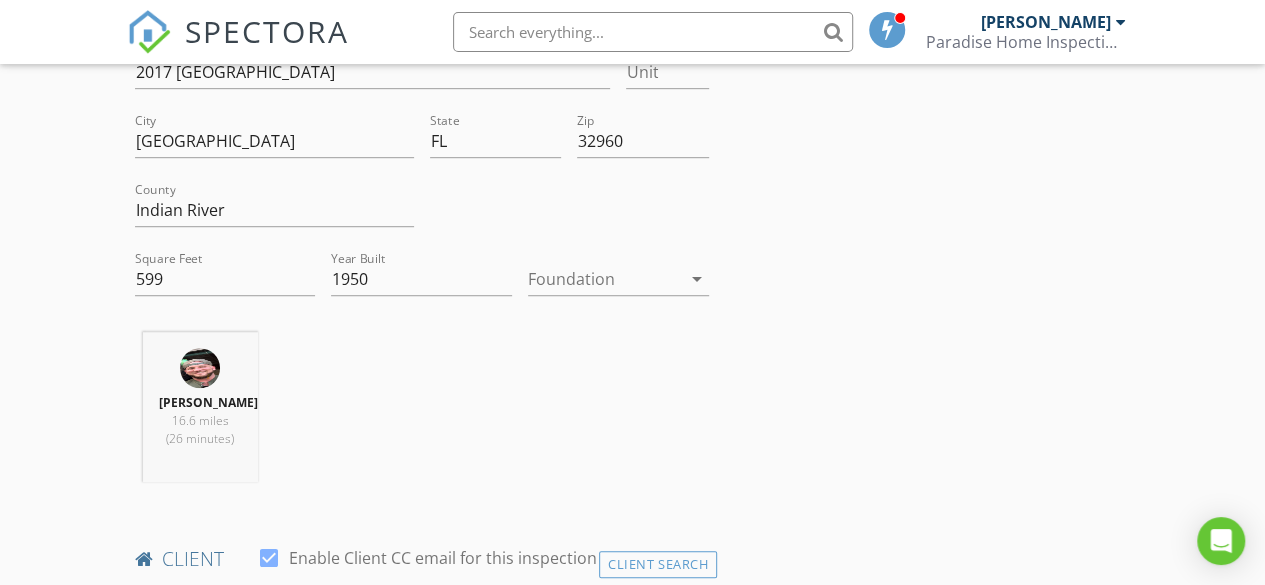click on "arrow_drop_down" at bounding box center [697, 279] 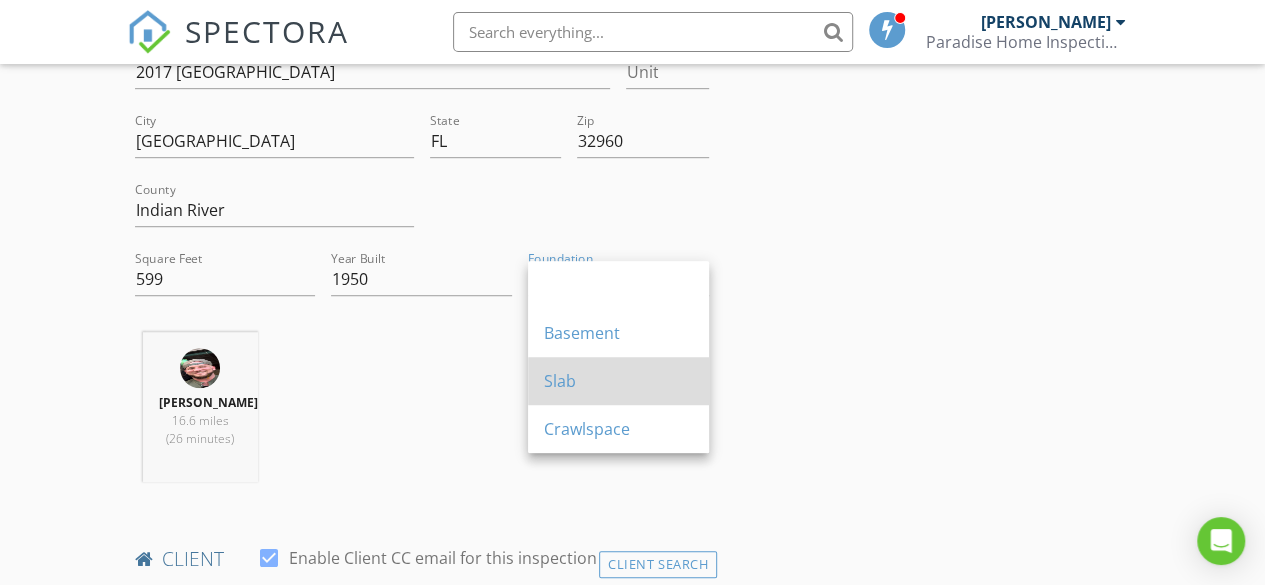 click on "Slab" at bounding box center [618, 381] 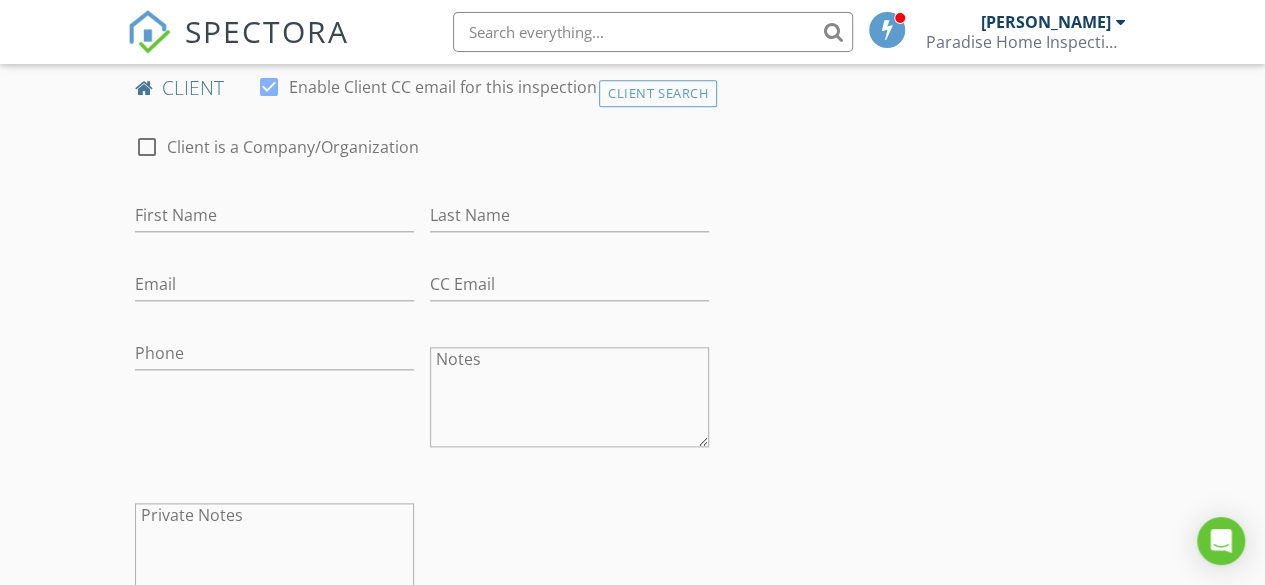 scroll, scrollTop: 1022, scrollLeft: 0, axis: vertical 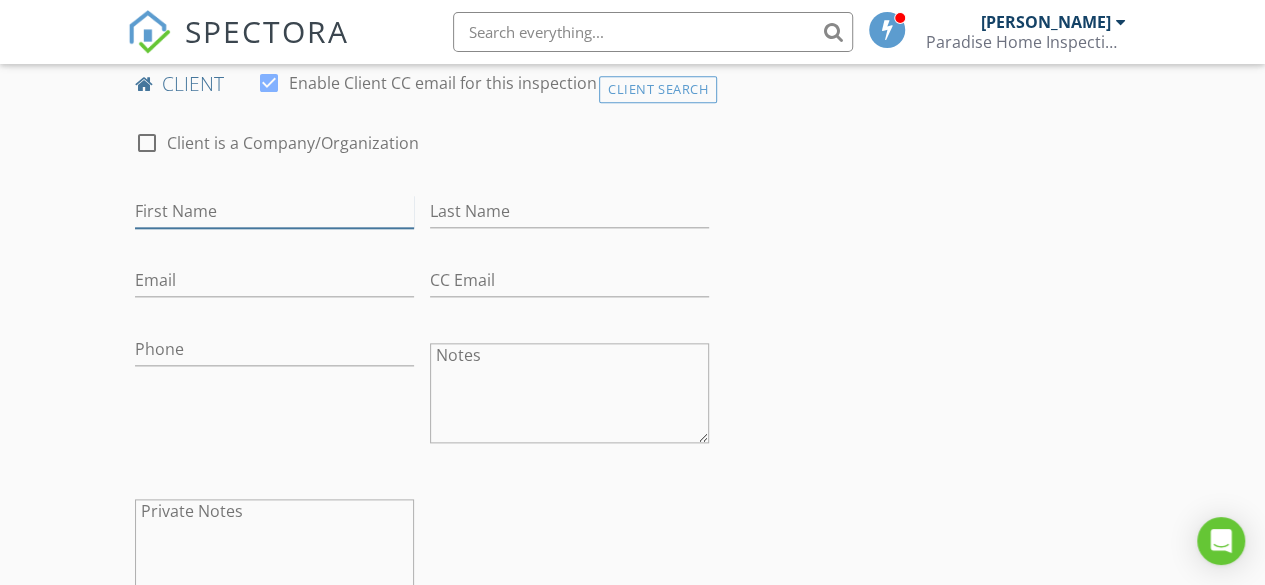click on "First Name" at bounding box center [274, 211] 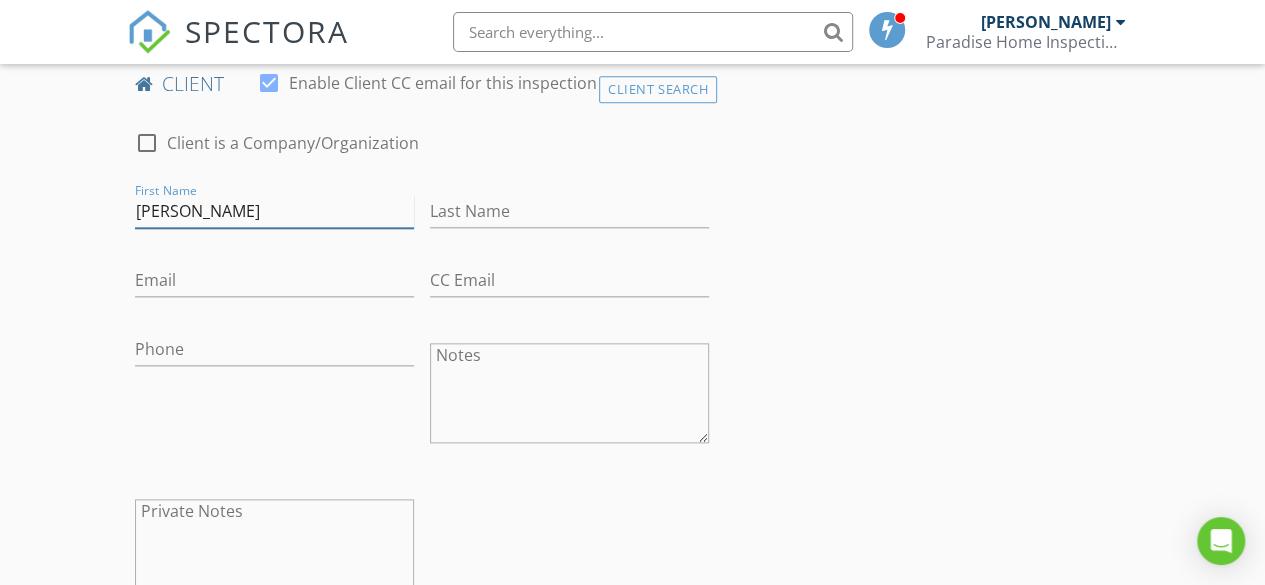 type on "[PERSON_NAME]" 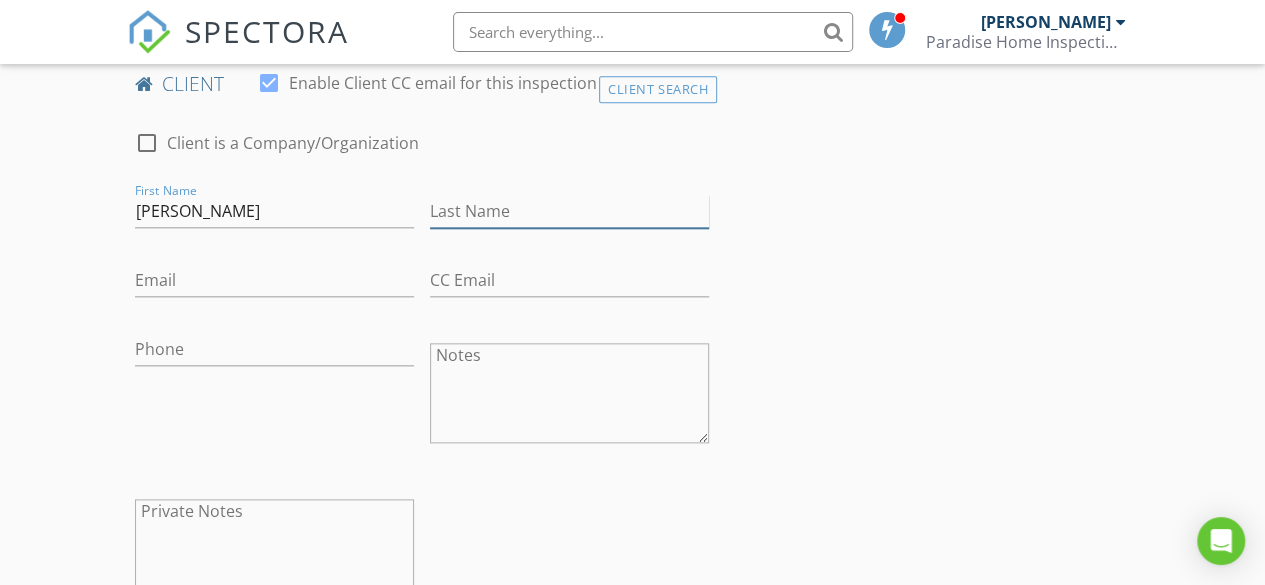 click on "Last Name" at bounding box center (569, 211) 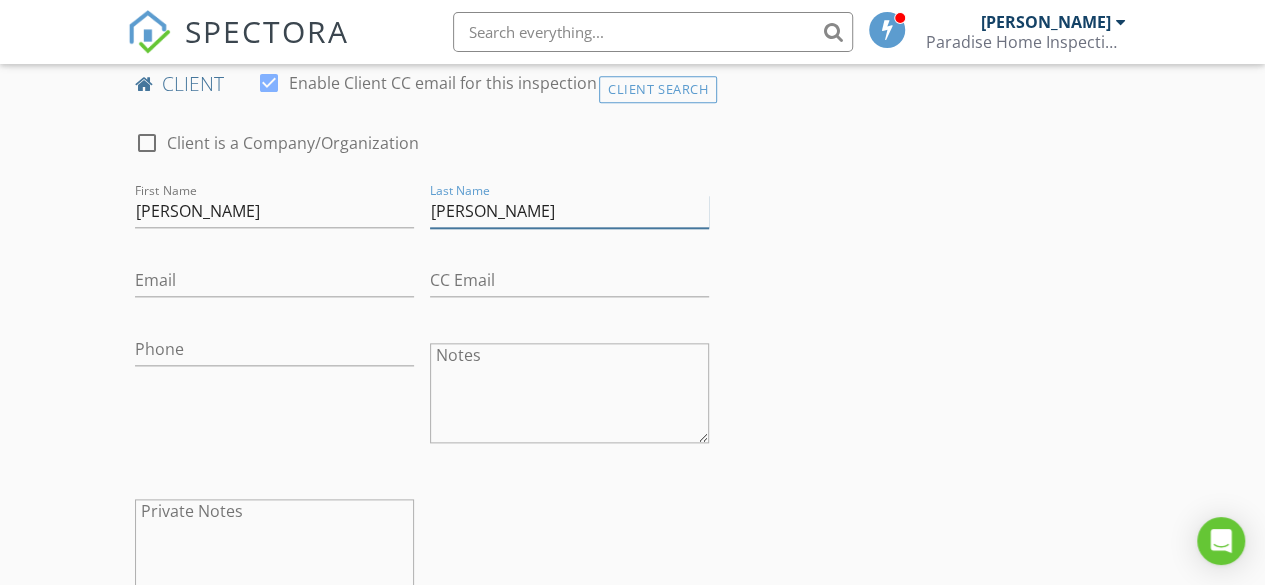 type on "[PERSON_NAME]" 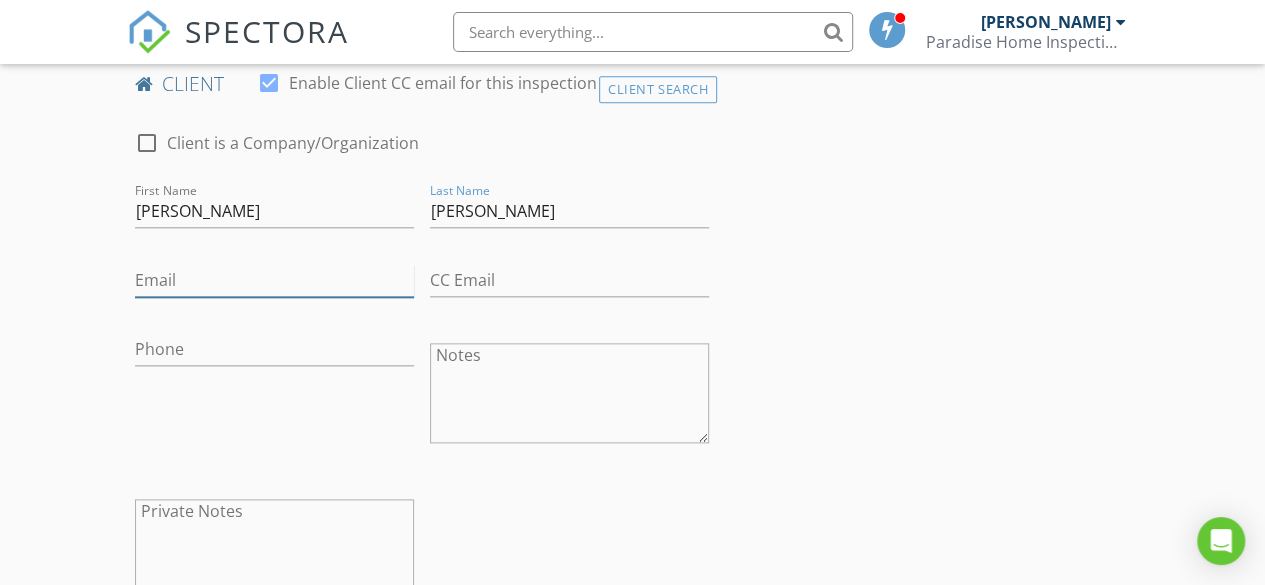 click on "Email" at bounding box center (274, 280) 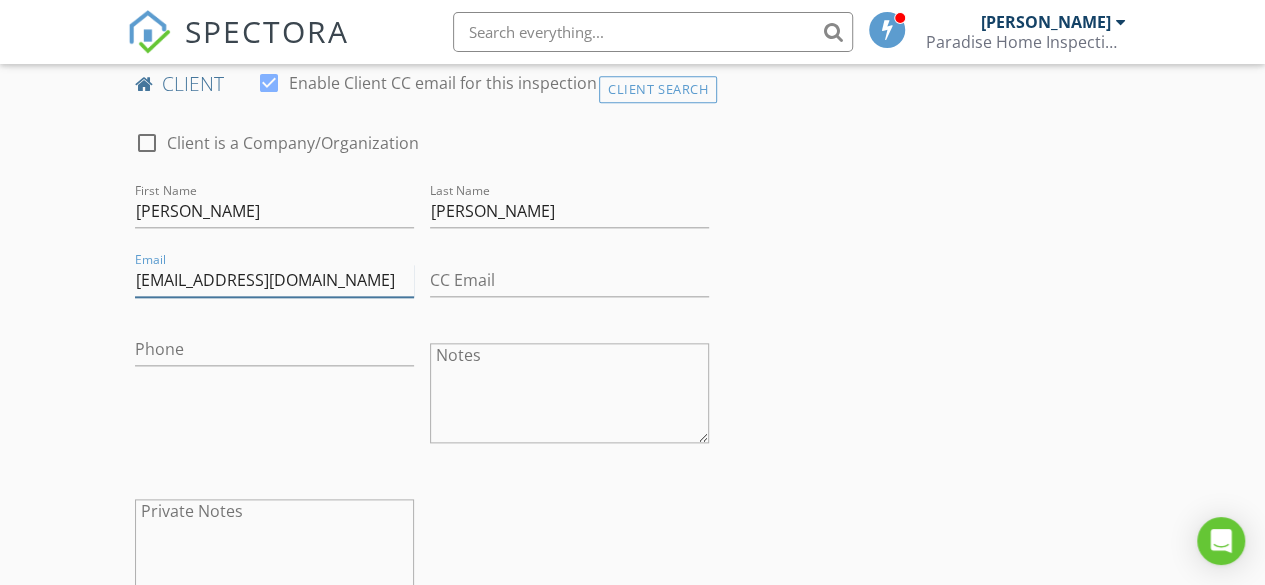 scroll, scrollTop: 0, scrollLeft: 1, axis: horizontal 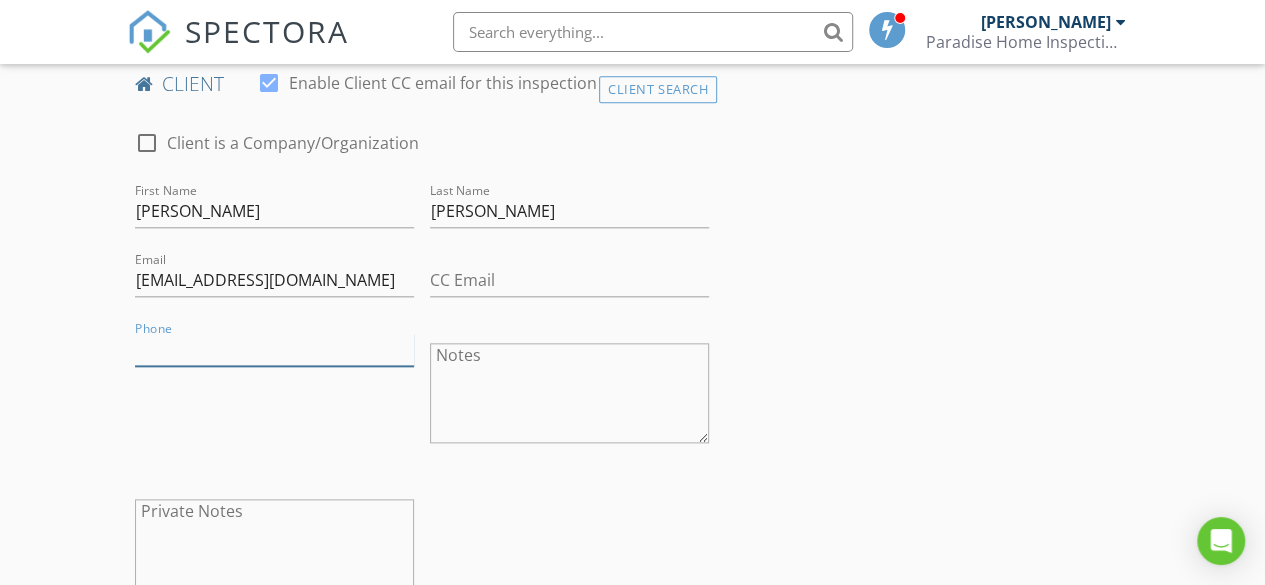 click on "Phone" at bounding box center (274, 349) 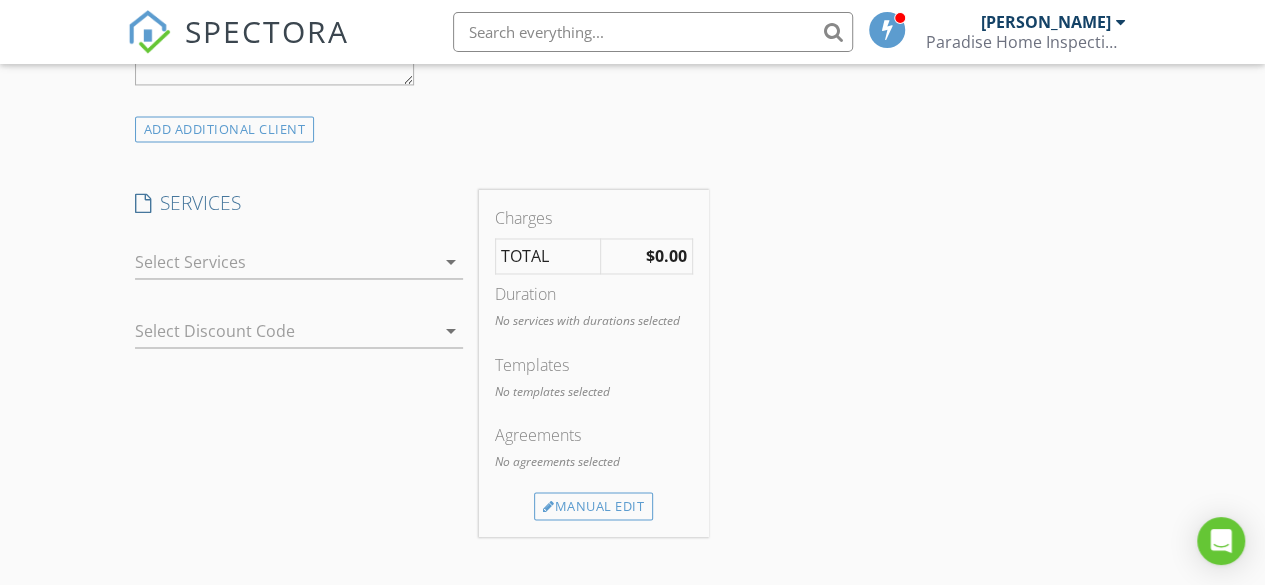 scroll, scrollTop: 1544, scrollLeft: 0, axis: vertical 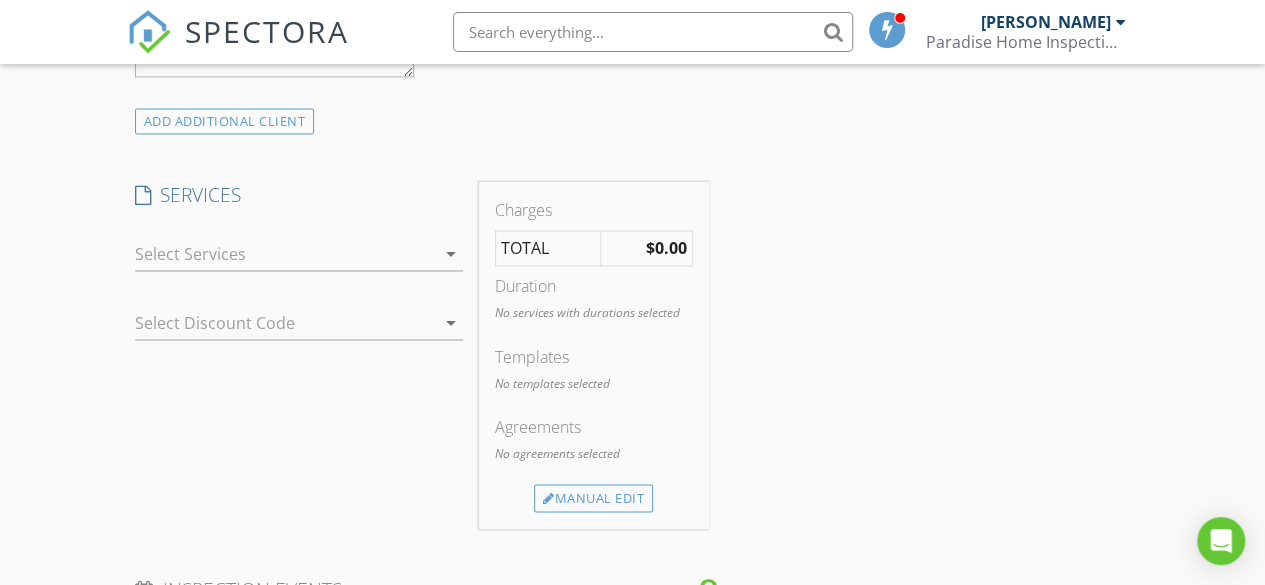 type on "[PHONE_NUMBER]" 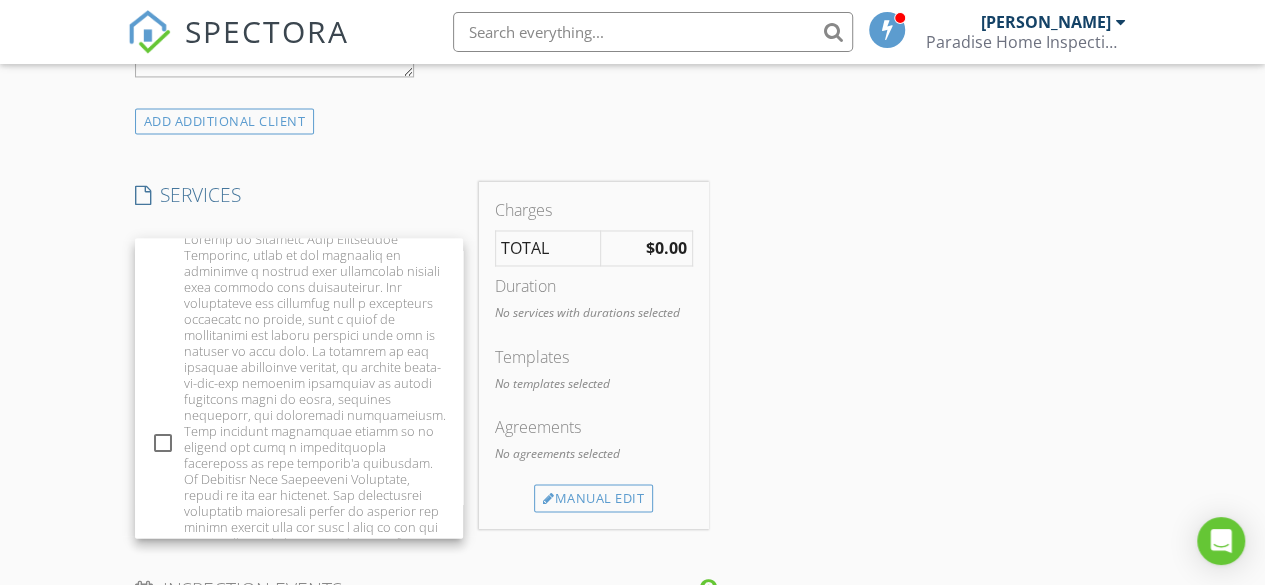 scroll, scrollTop: 1560, scrollLeft: 0, axis: vertical 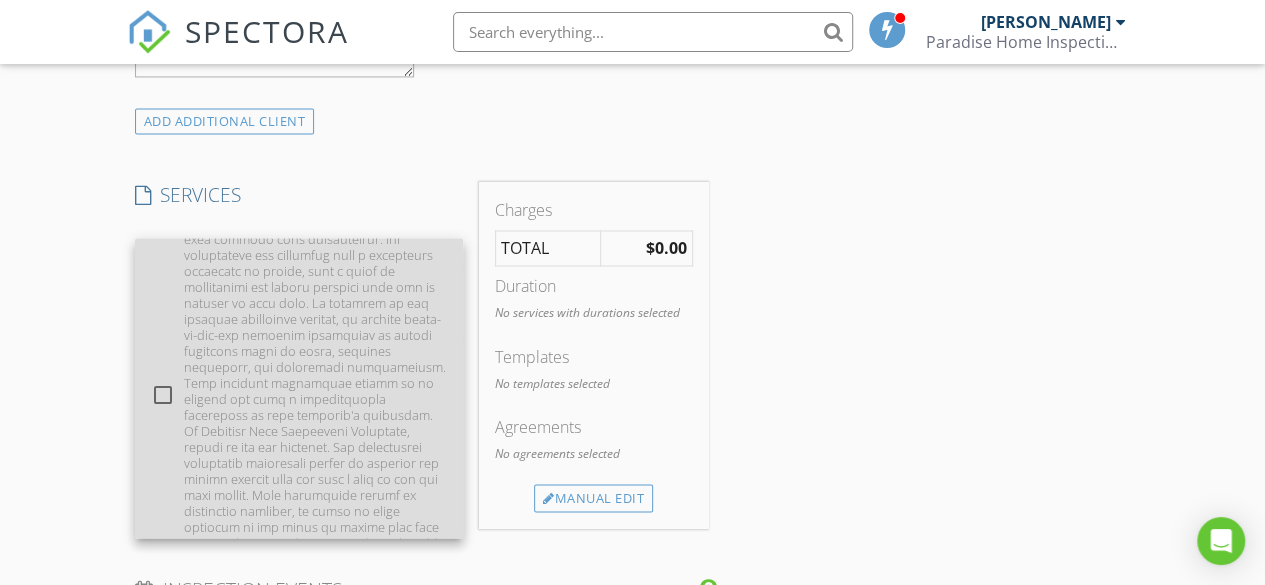 click at bounding box center (163, 395) 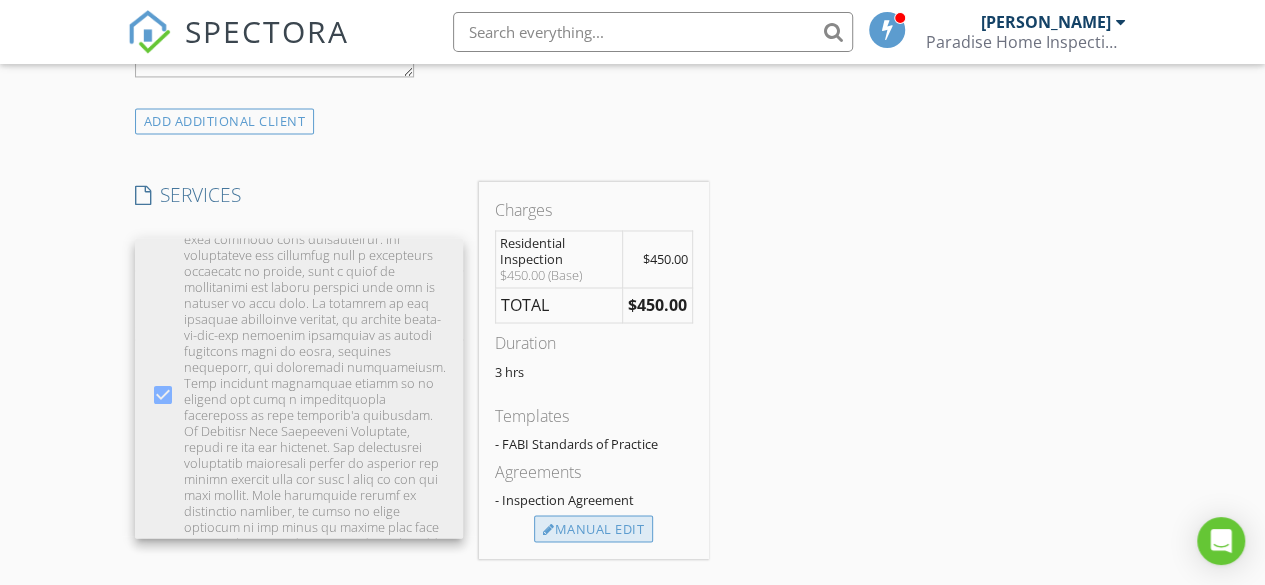 click on "Manual Edit" at bounding box center [593, 529] 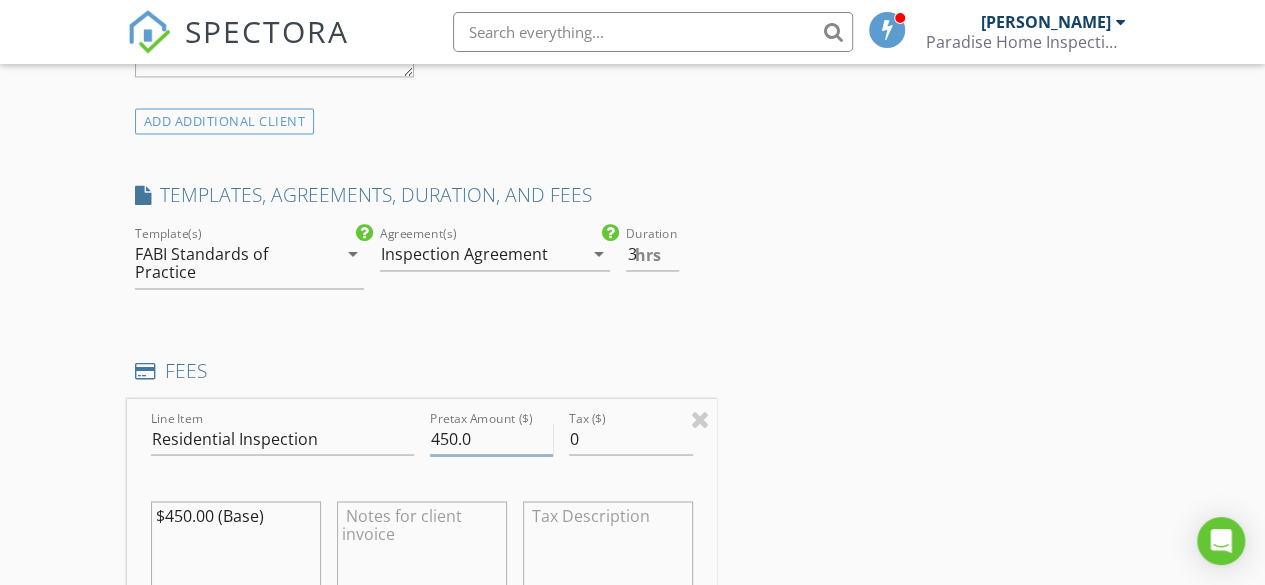 click on "450.0" at bounding box center [492, 438] 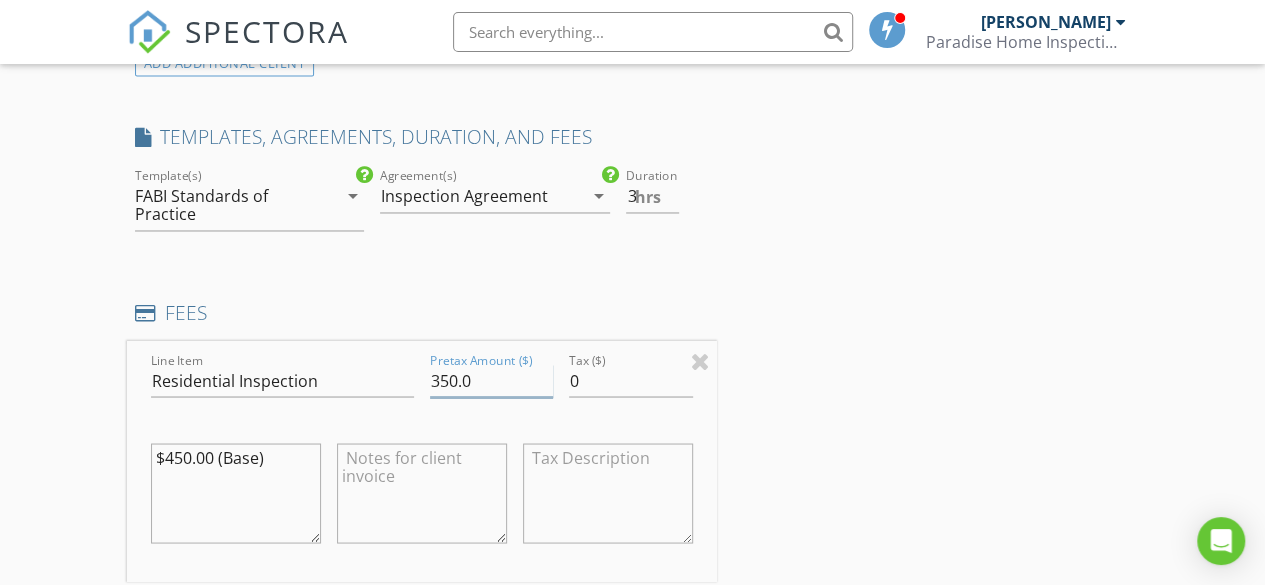 scroll, scrollTop: 1616, scrollLeft: 0, axis: vertical 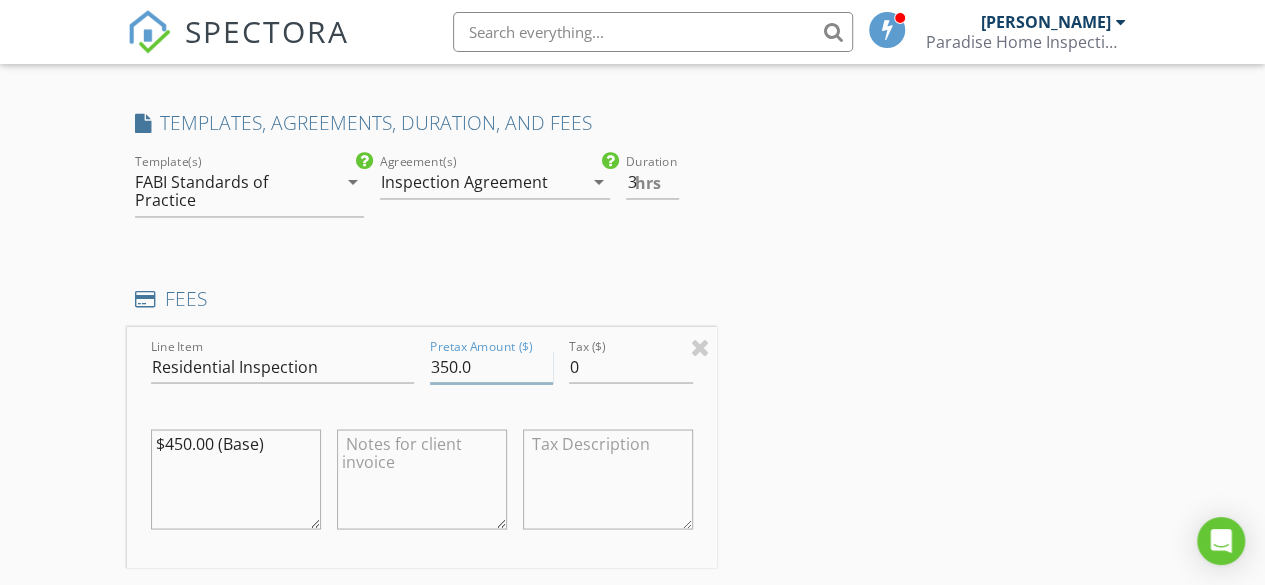 type on "350.0" 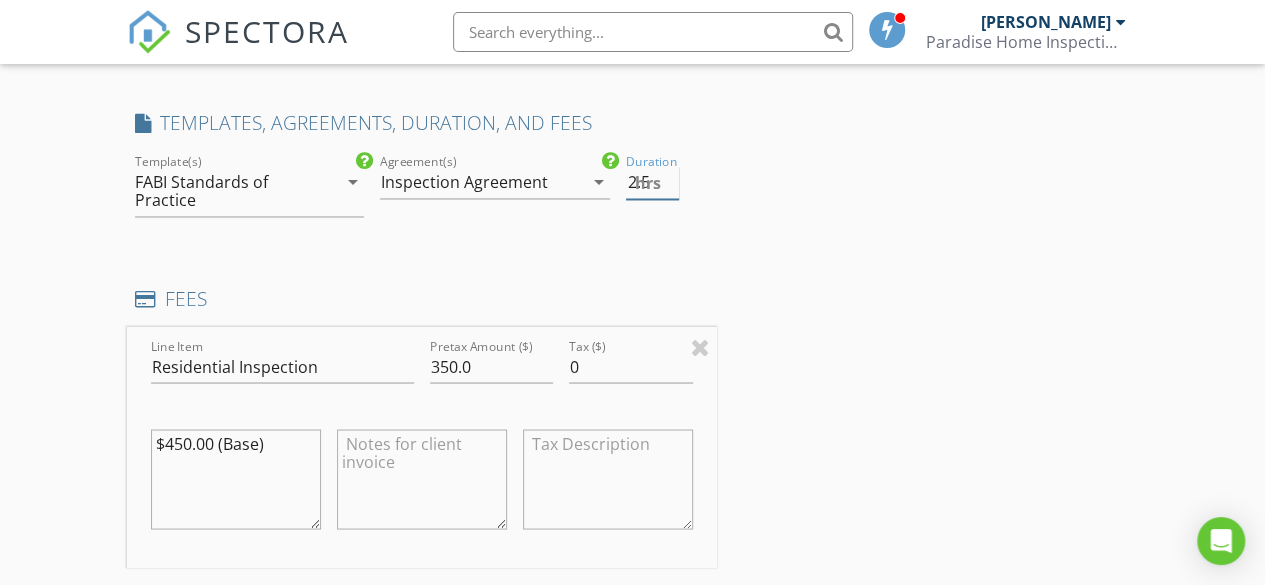 click on "2.5" at bounding box center [652, 182] 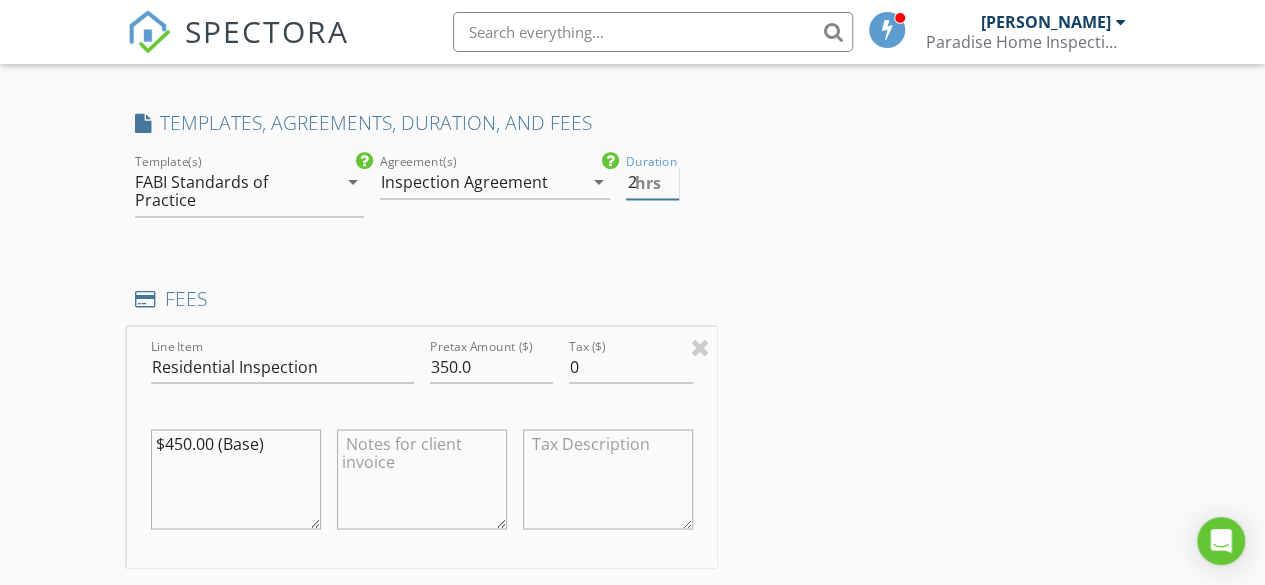 type on "2" 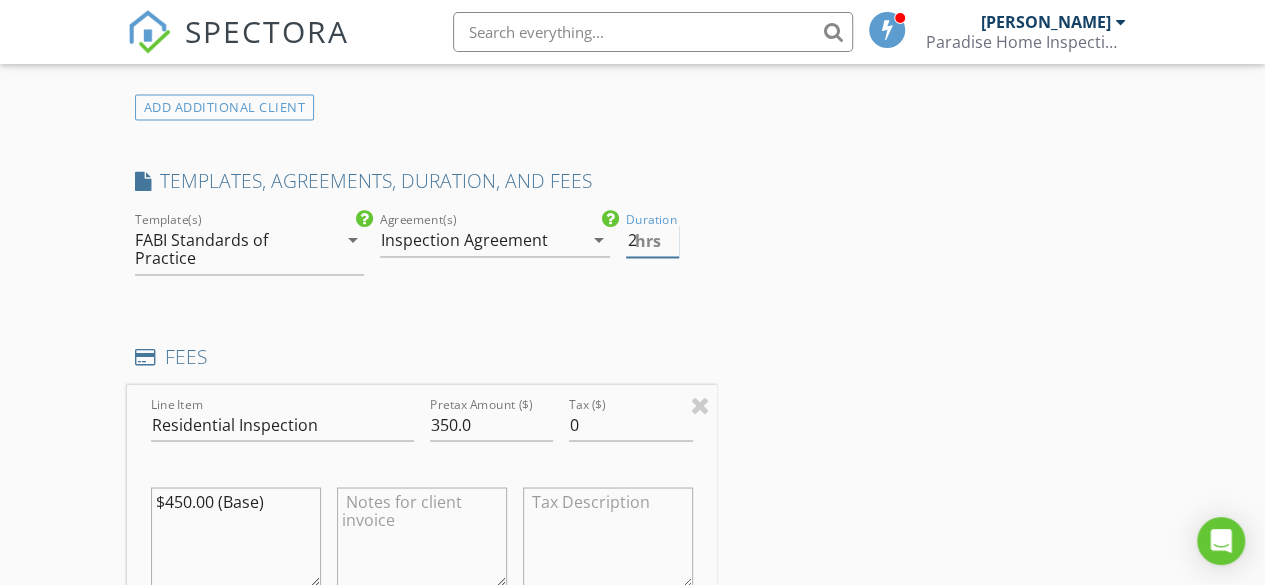 scroll, scrollTop: 1586, scrollLeft: 0, axis: vertical 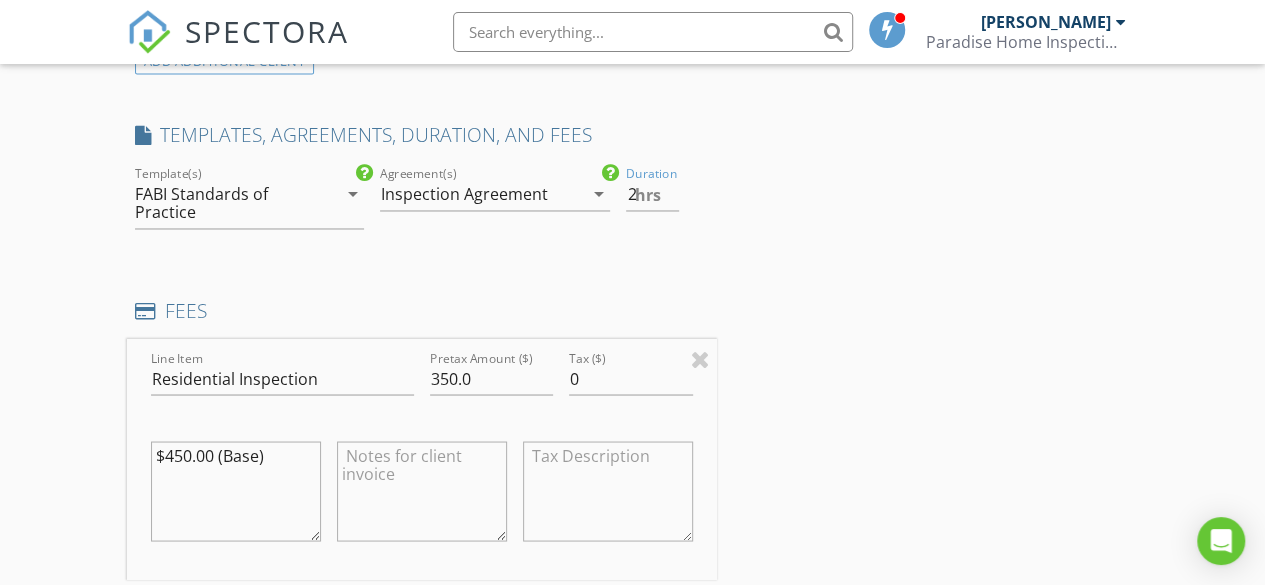 click on "arrow_drop_down" at bounding box center [598, 194] 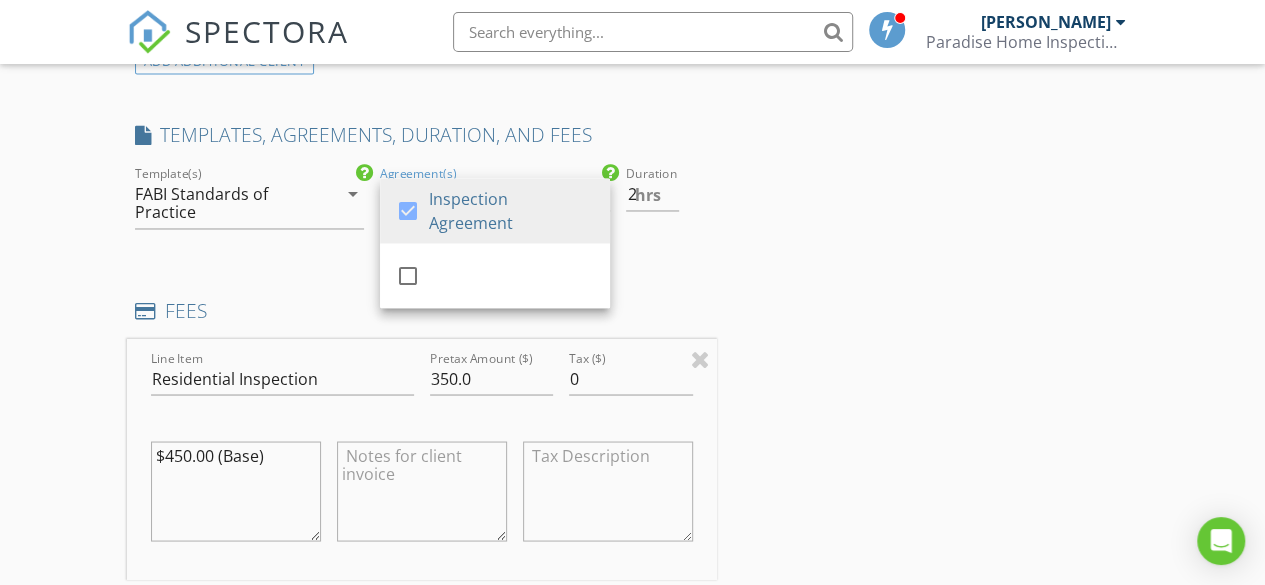 click on "INSPECTOR(S)
check_box   Eric Boissat   PRIMARY   Eric Boissat arrow_drop_down   check_box_outline_blank Eric Boissat specifically requested
Date/Time
07/10/2025 12:00 PM
Location
Address Search       Address 2017 38th Ave   Unit   City Vero Beach   State FL   Zip 32960   County Indian River     Square Feet 599   Year Built 1950   Foundation Slab arrow_drop_down     Eric Boissat     16.6 miles     (26 minutes)
client
check_box Enable Client CC email for this inspection   Client Search     check_box_outline_blank Client is a Company/Organization     First Name Carlos   Last Name Mendez   Email metrocapitalproperties@outlook.com   CC Email   Phone 954-665-4924           Notes   Private Notes
ADD ADDITIONAL client
SERVICES
check_box_outline_blank   4 Point     Wind Mitigation" at bounding box center (633, 406) 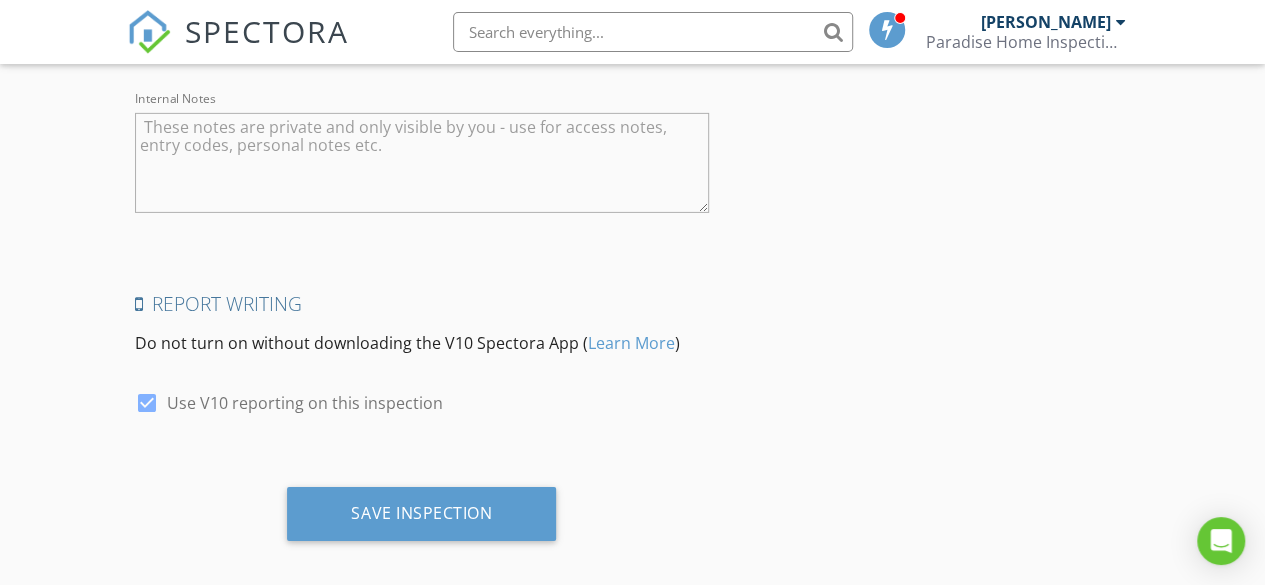scroll, scrollTop: 3224, scrollLeft: 0, axis: vertical 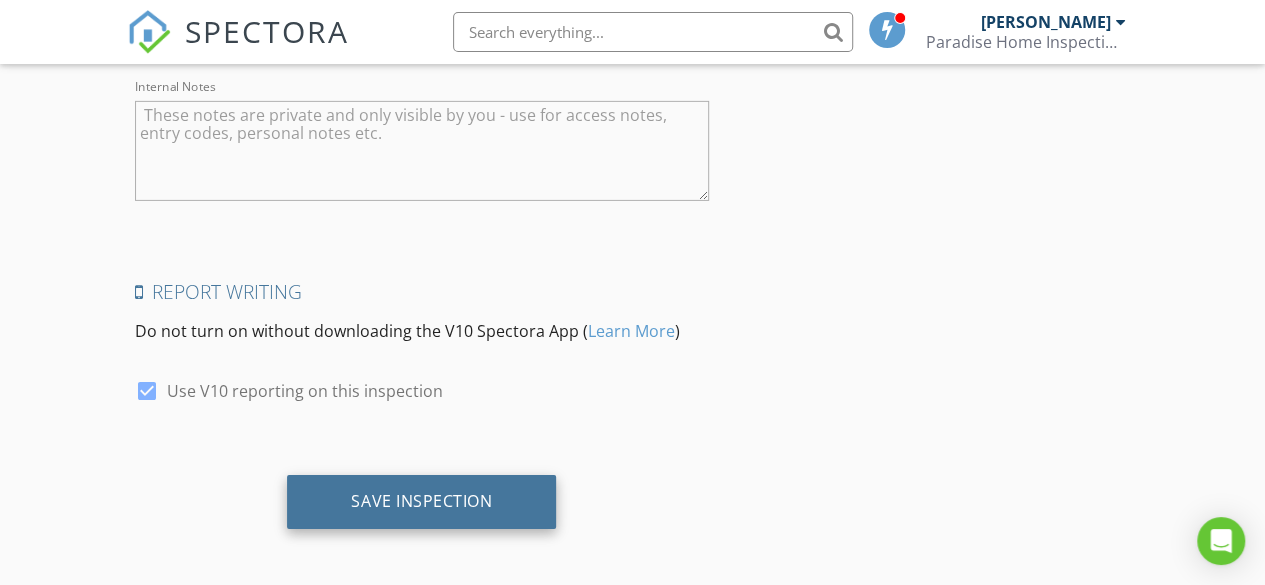 click on "Save Inspection" at bounding box center [421, 502] 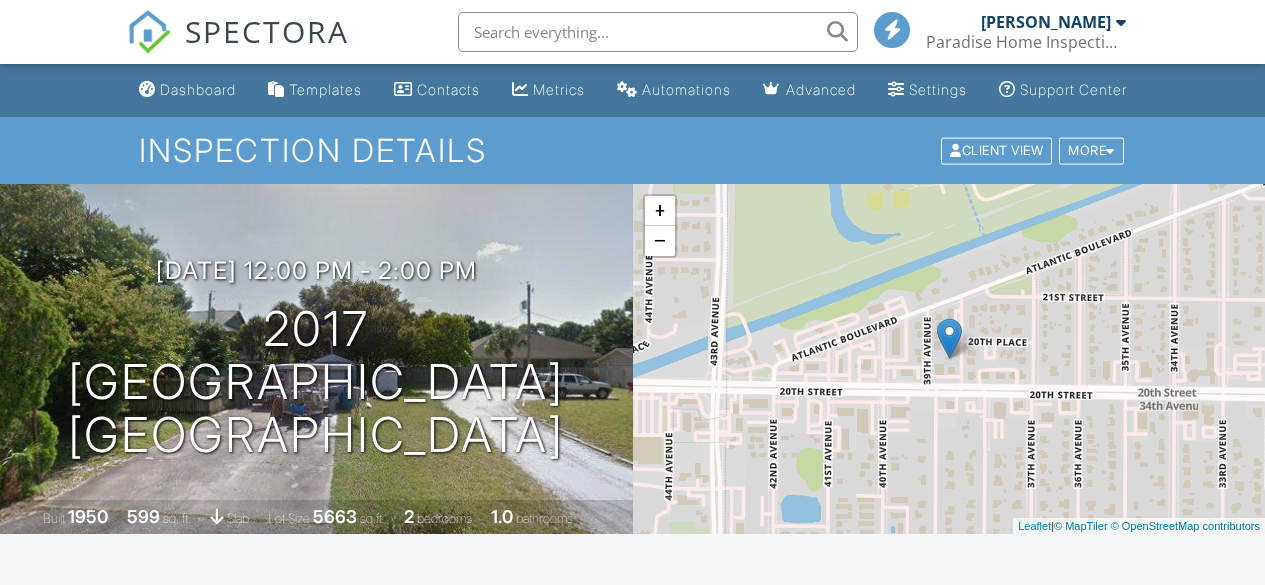 scroll, scrollTop: 0, scrollLeft: 0, axis: both 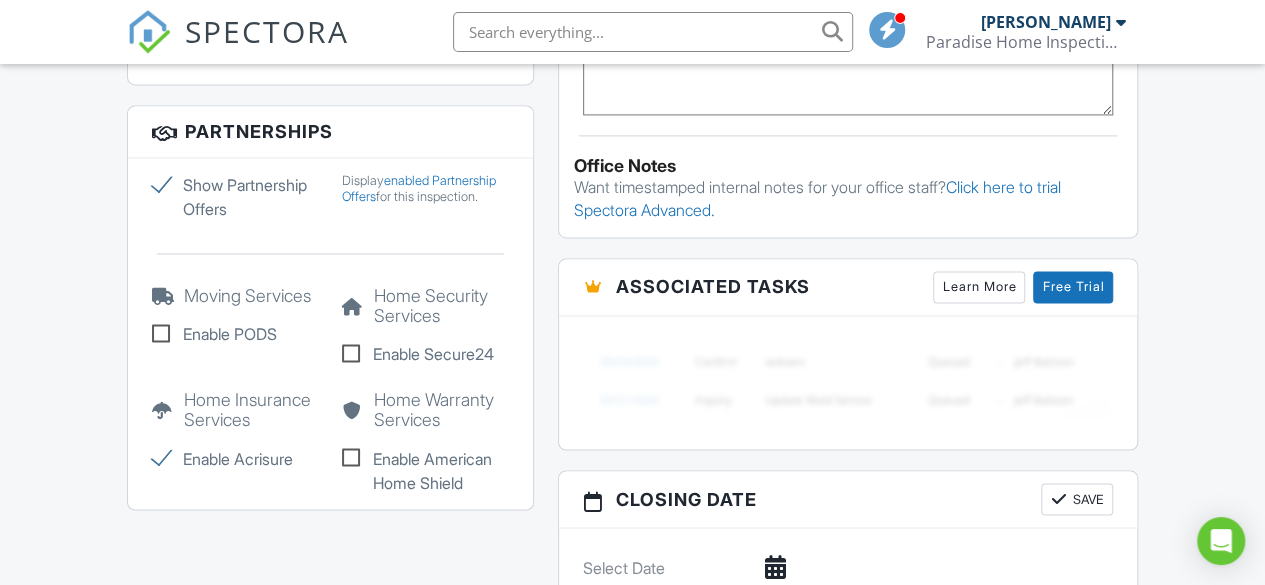 drag, startPoint x: 1270, startPoint y: 83, endPoint x: 1278, endPoint y: 385, distance: 302.10593 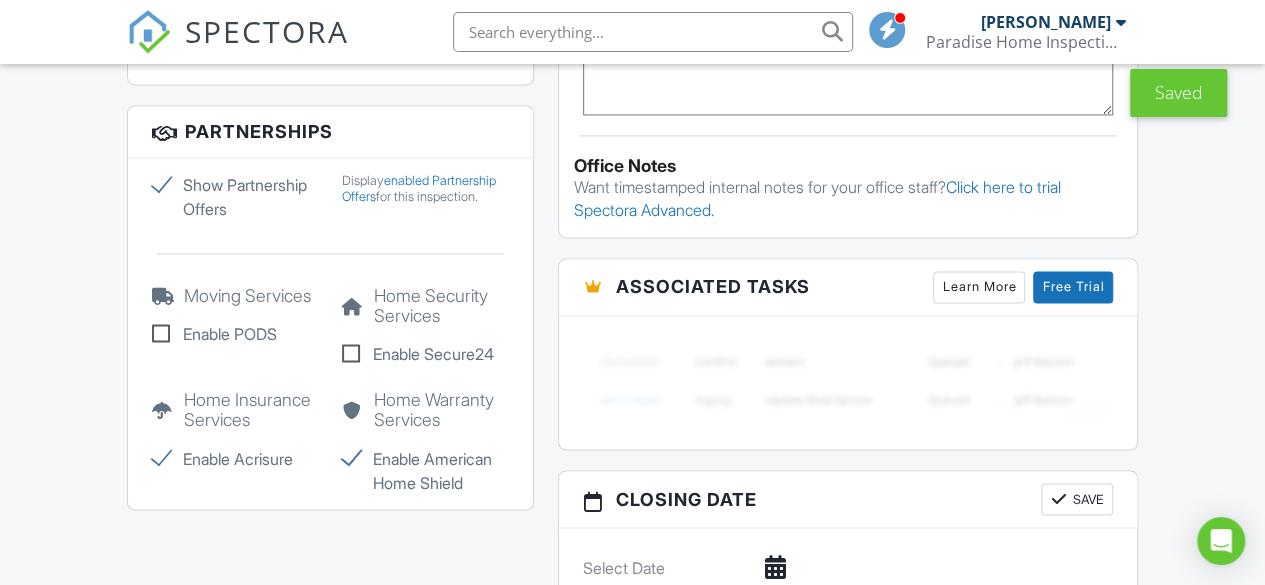 click on "Enable Secure24" at bounding box center (425, 354) 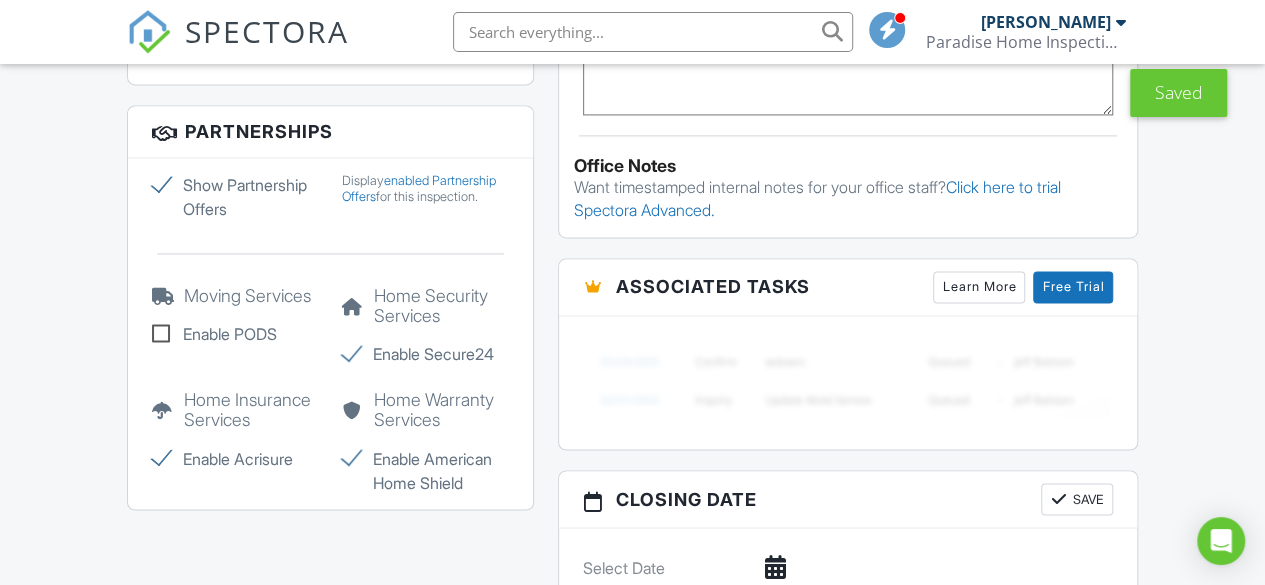 click on "Enable PODS" at bounding box center [235, 334] 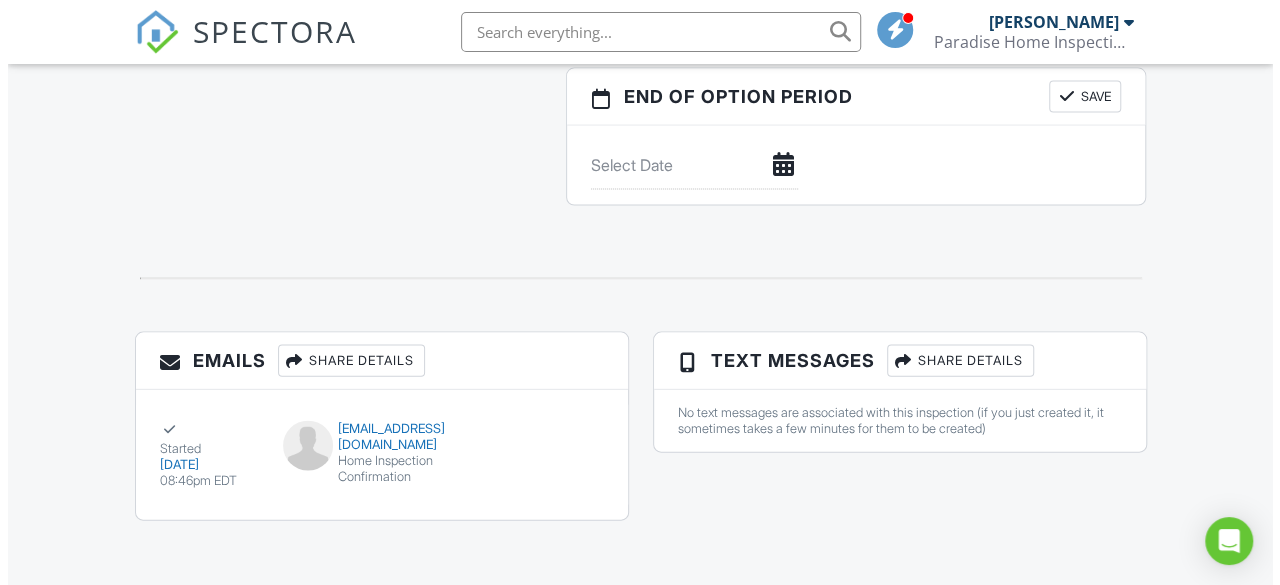 scroll, scrollTop: 2044, scrollLeft: 0, axis: vertical 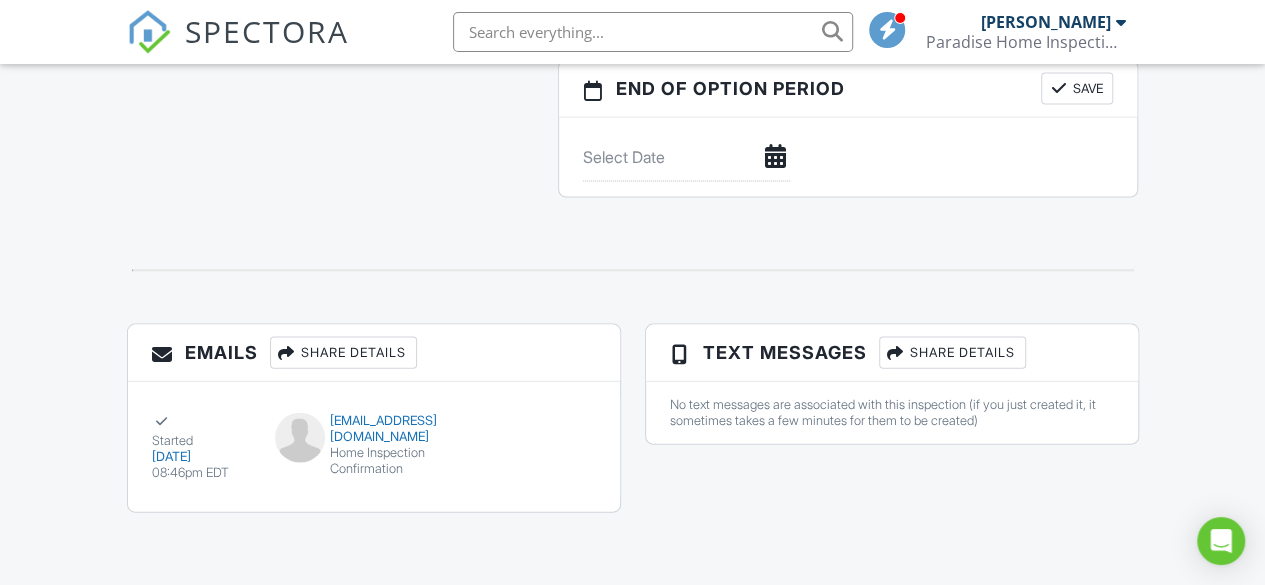 click at bounding box center [896, 353] 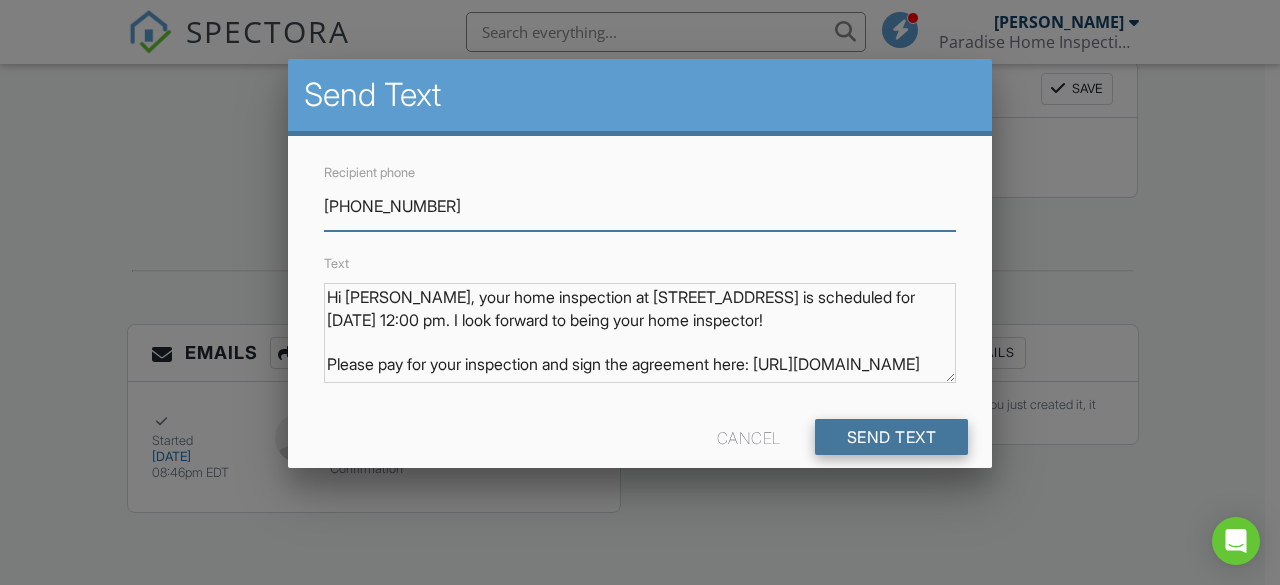 type on "[PHONE_NUMBER]" 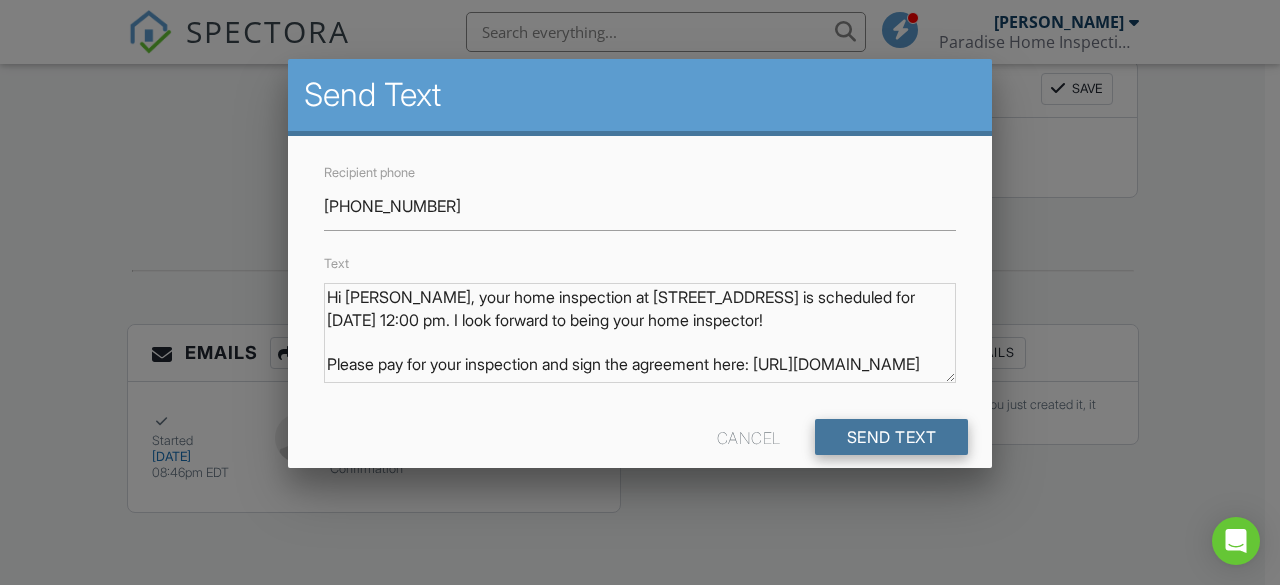 click on "Send Text" at bounding box center (892, 437) 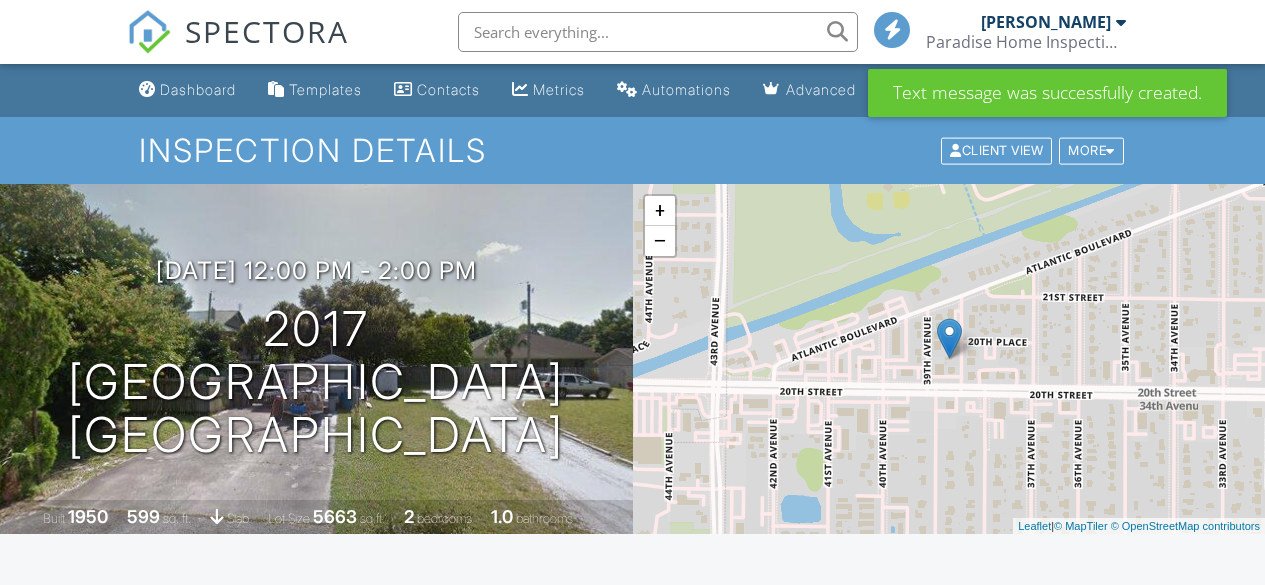 scroll, scrollTop: 0, scrollLeft: 0, axis: both 